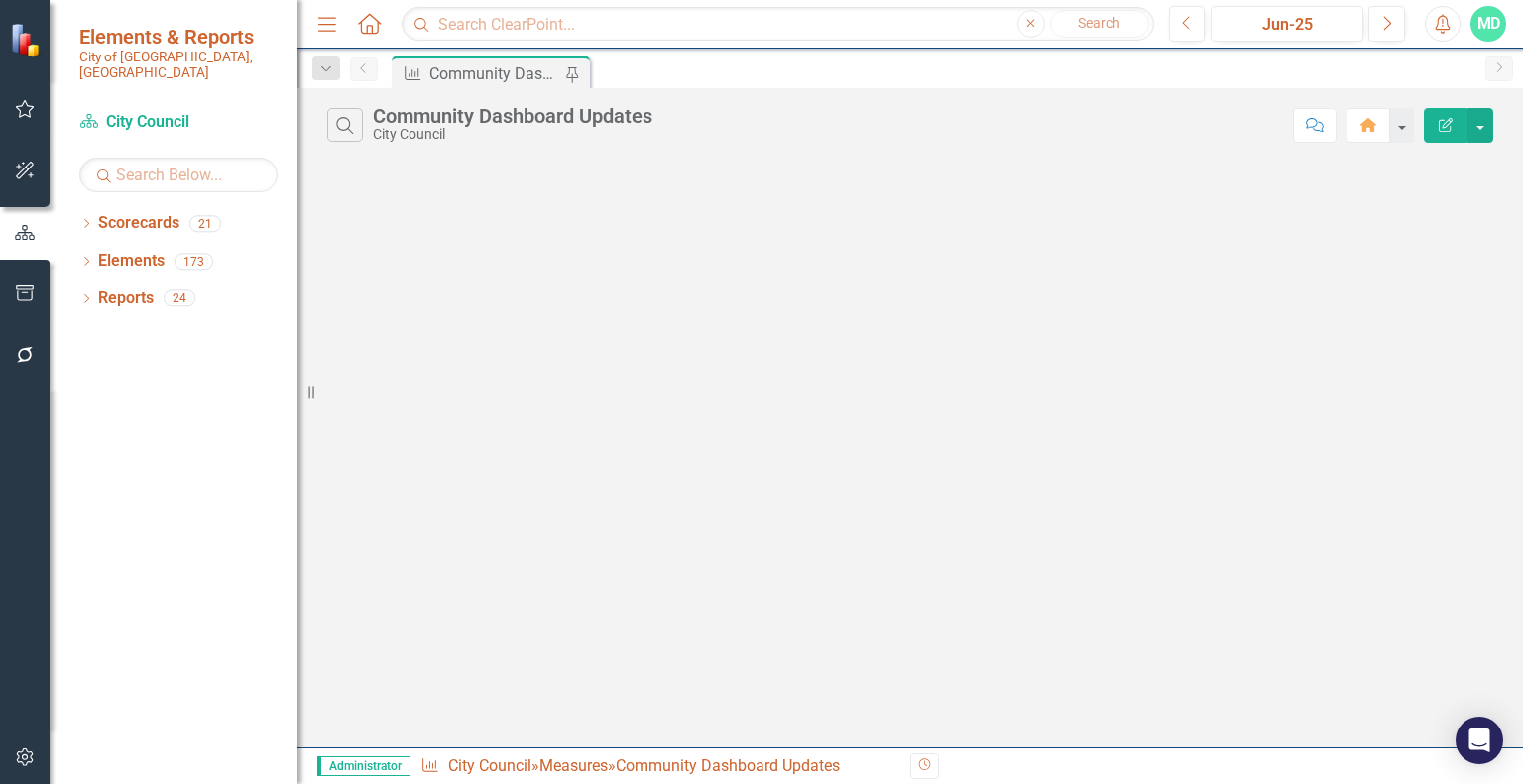 scroll, scrollTop: 0, scrollLeft: 0, axis: both 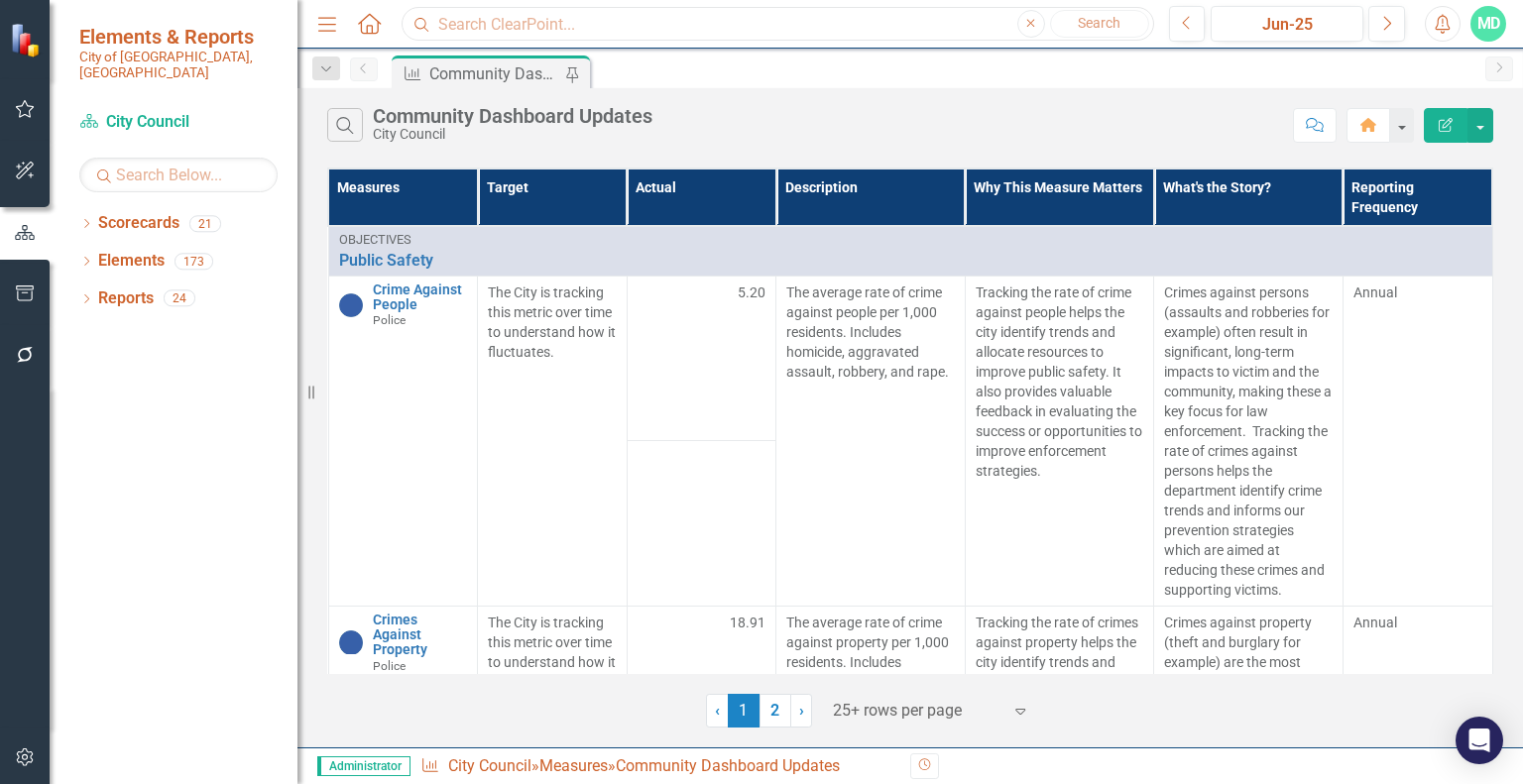 click at bounding box center [777, 24] 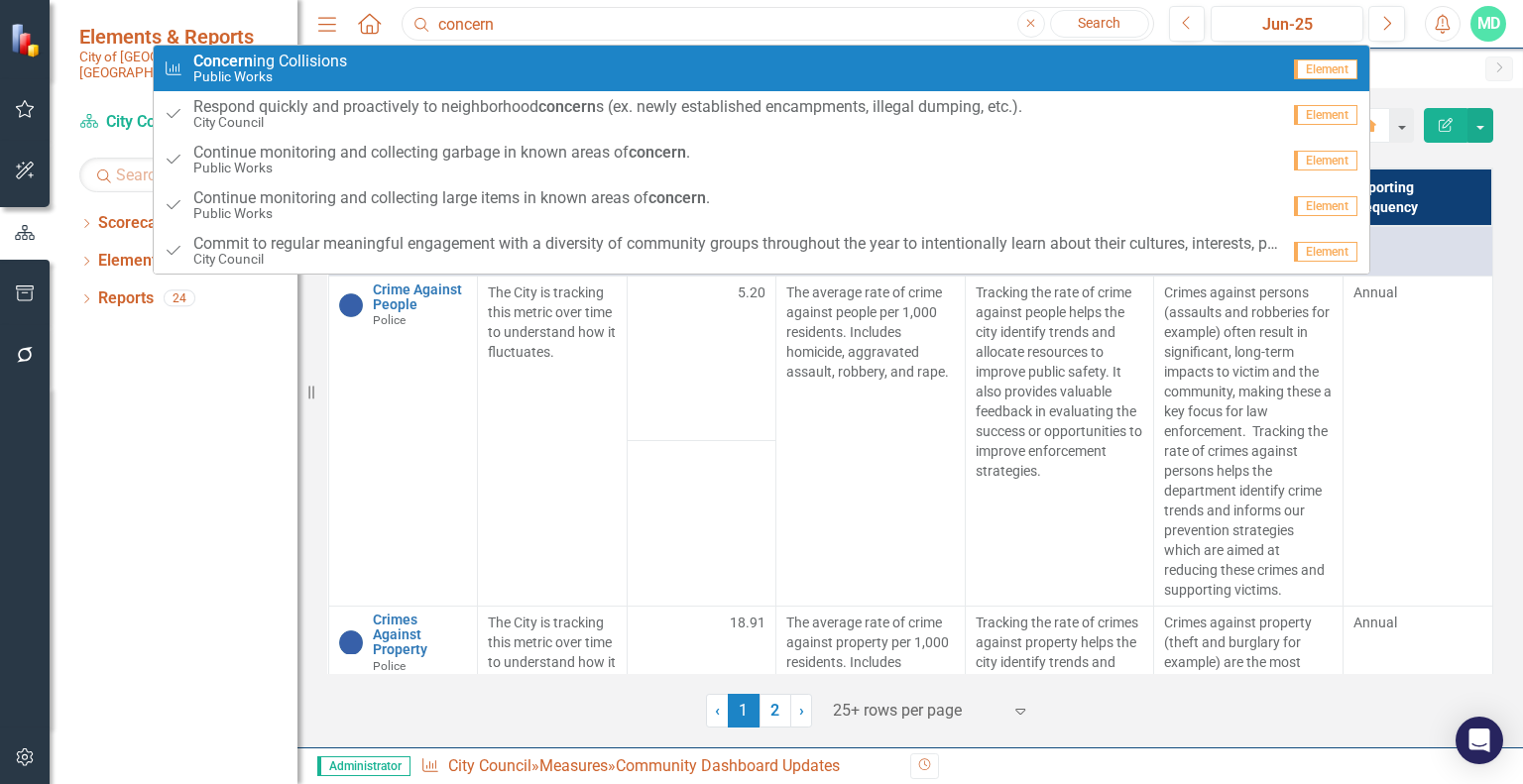 type on "concern" 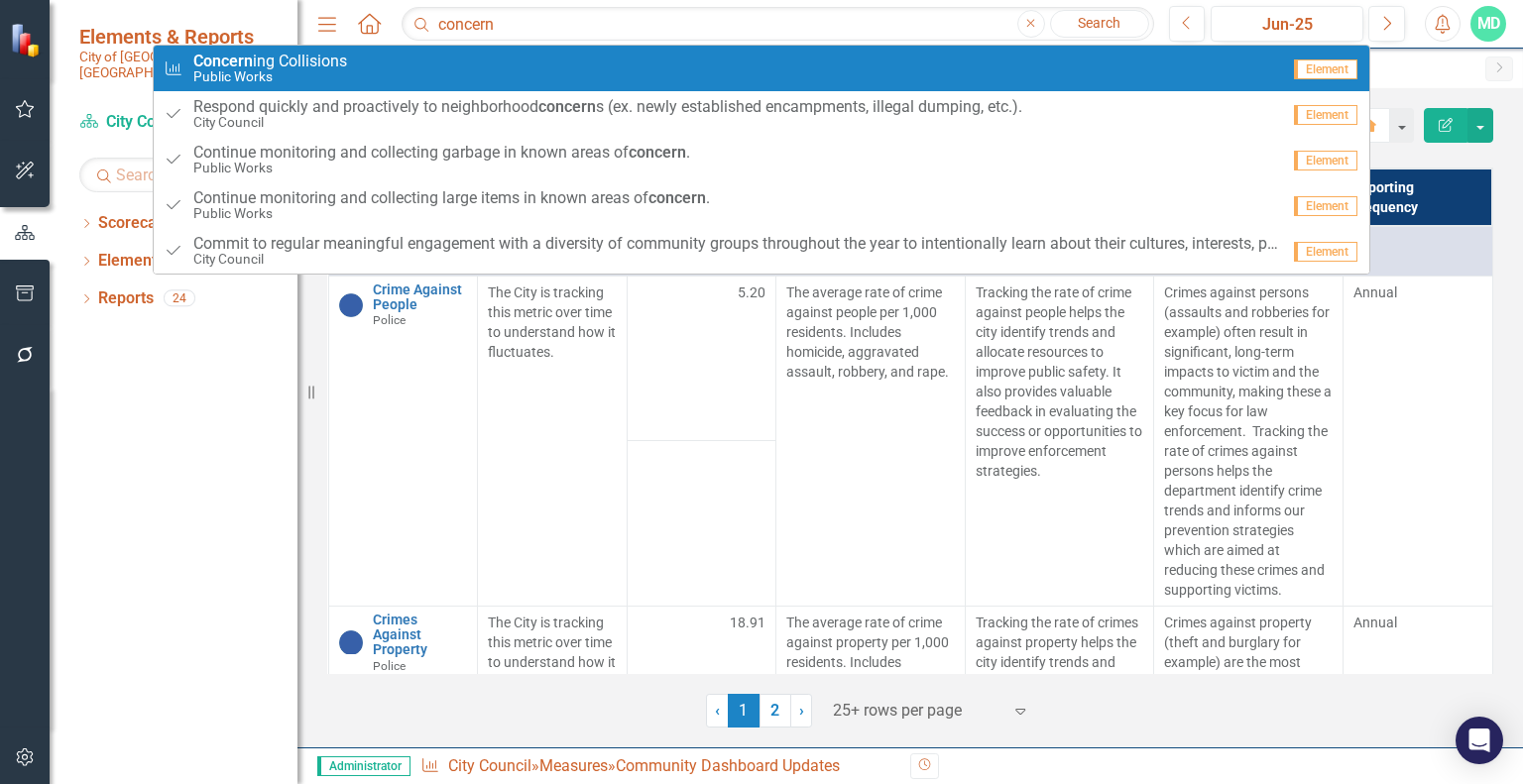 click on "Measure Concern ing Collisions Public Works" at bounding box center (722, 68) 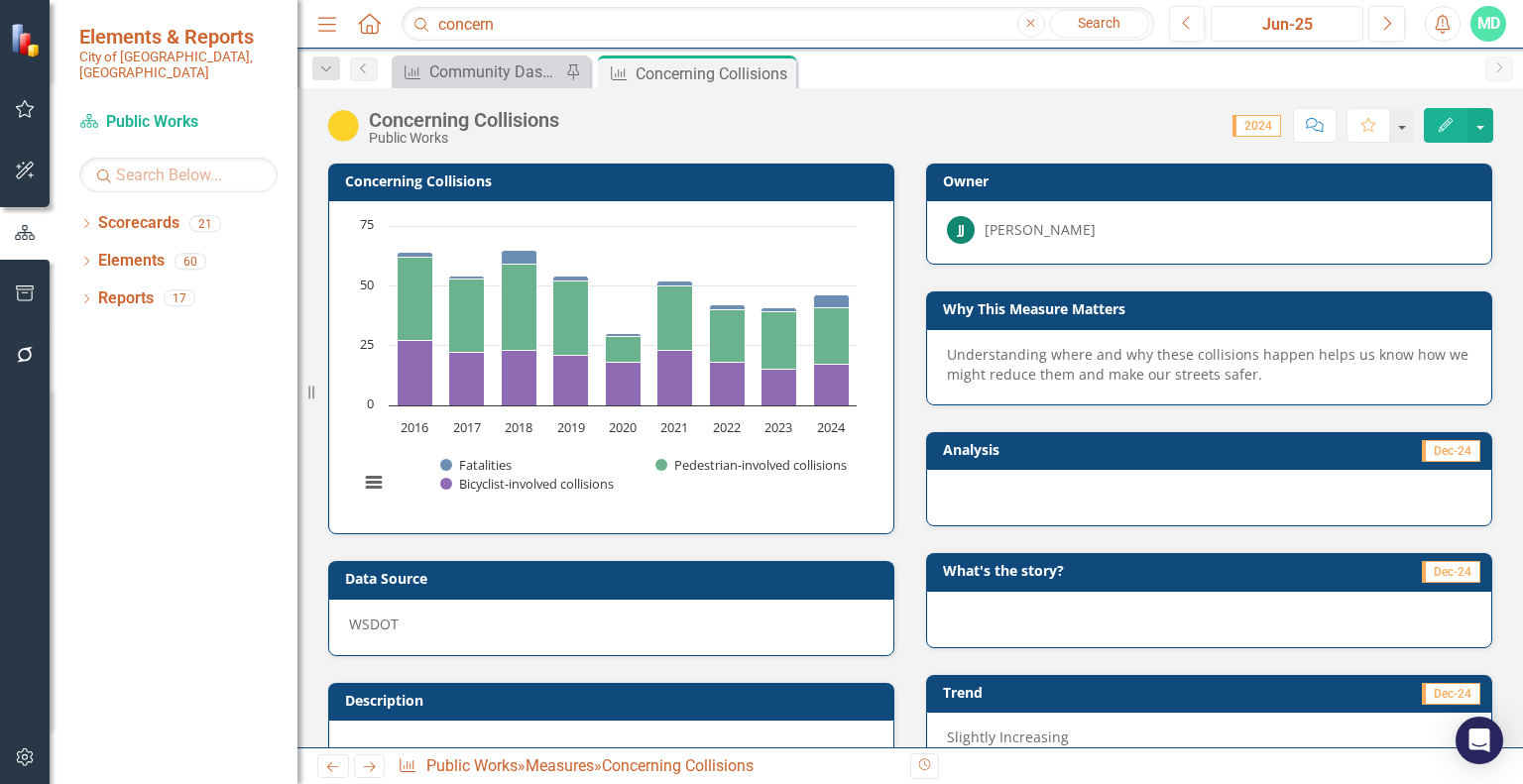 click on "Jun-25" at bounding box center [1287, 25] 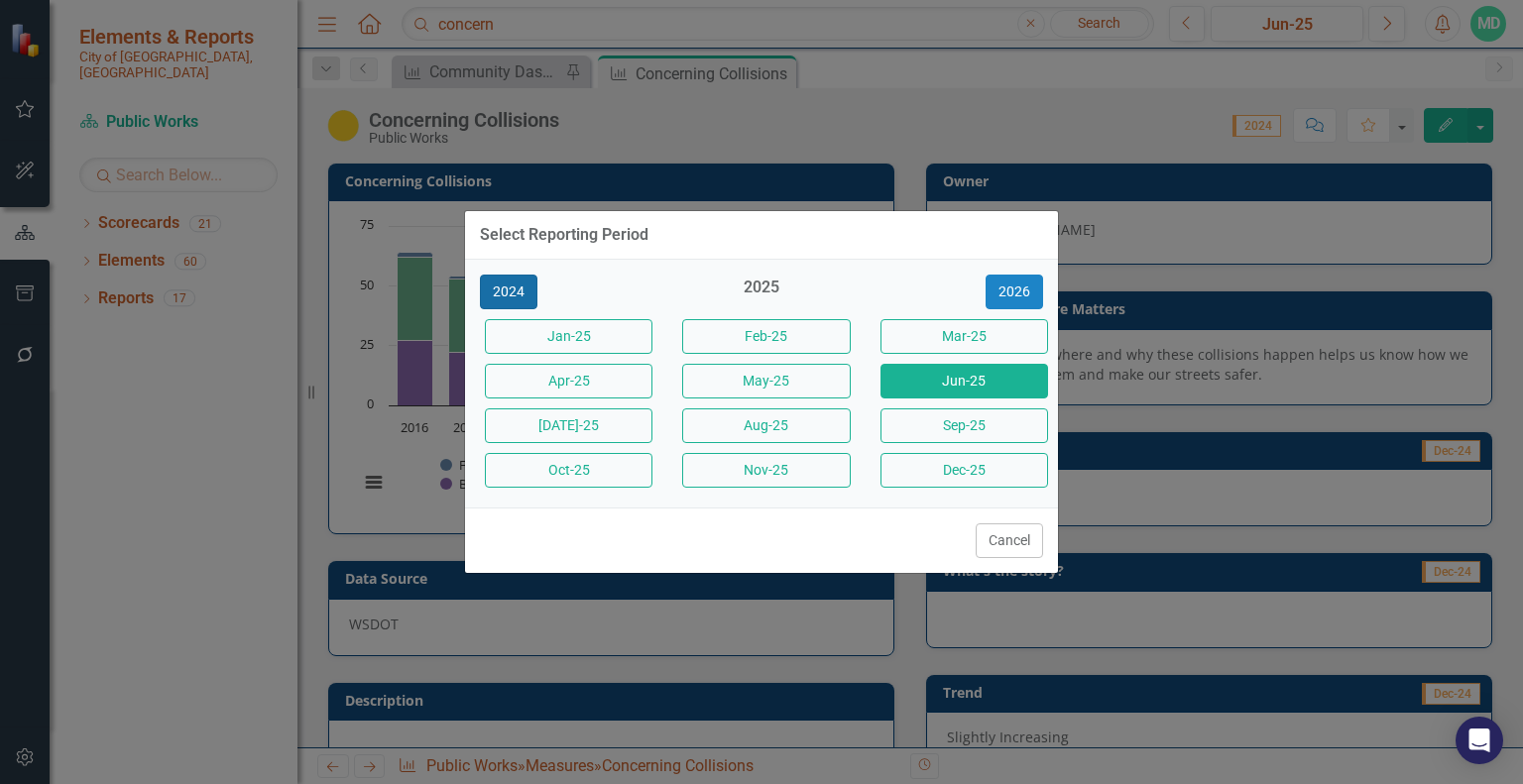 click on "2024" at bounding box center [509, 291] 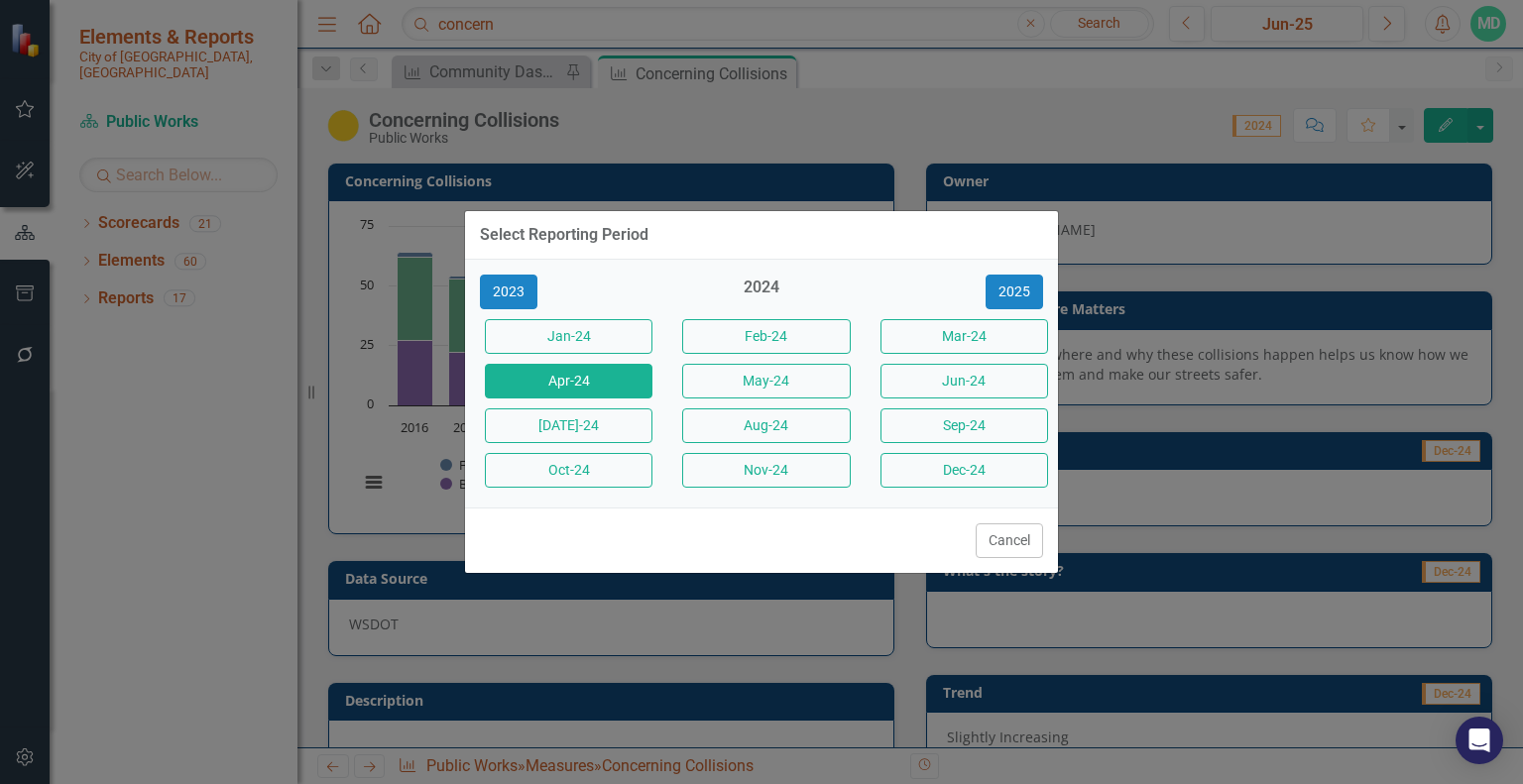 click on "Apr-24" at bounding box center (568, 381) 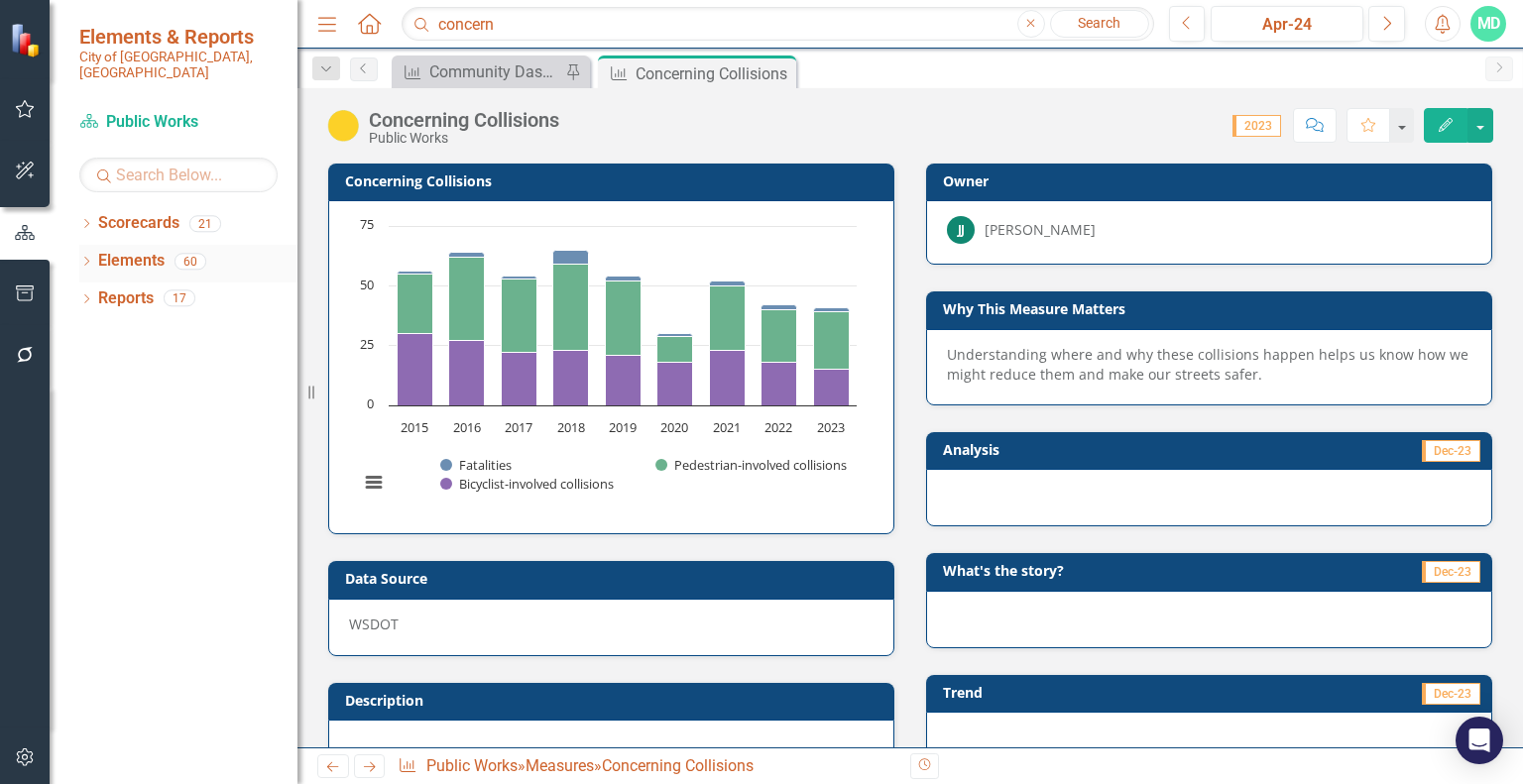 click 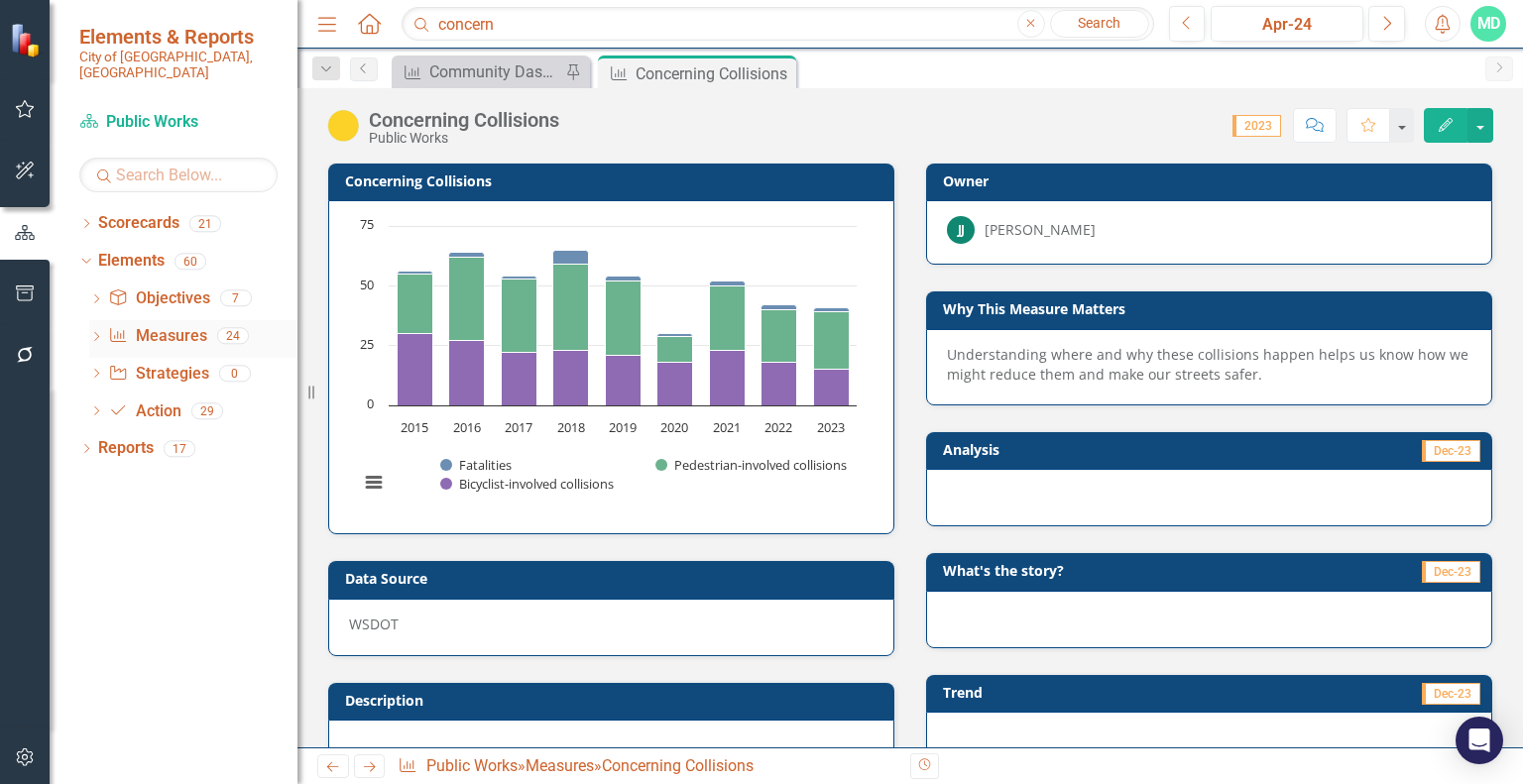 click on "Measure Measures" at bounding box center [157, 336] 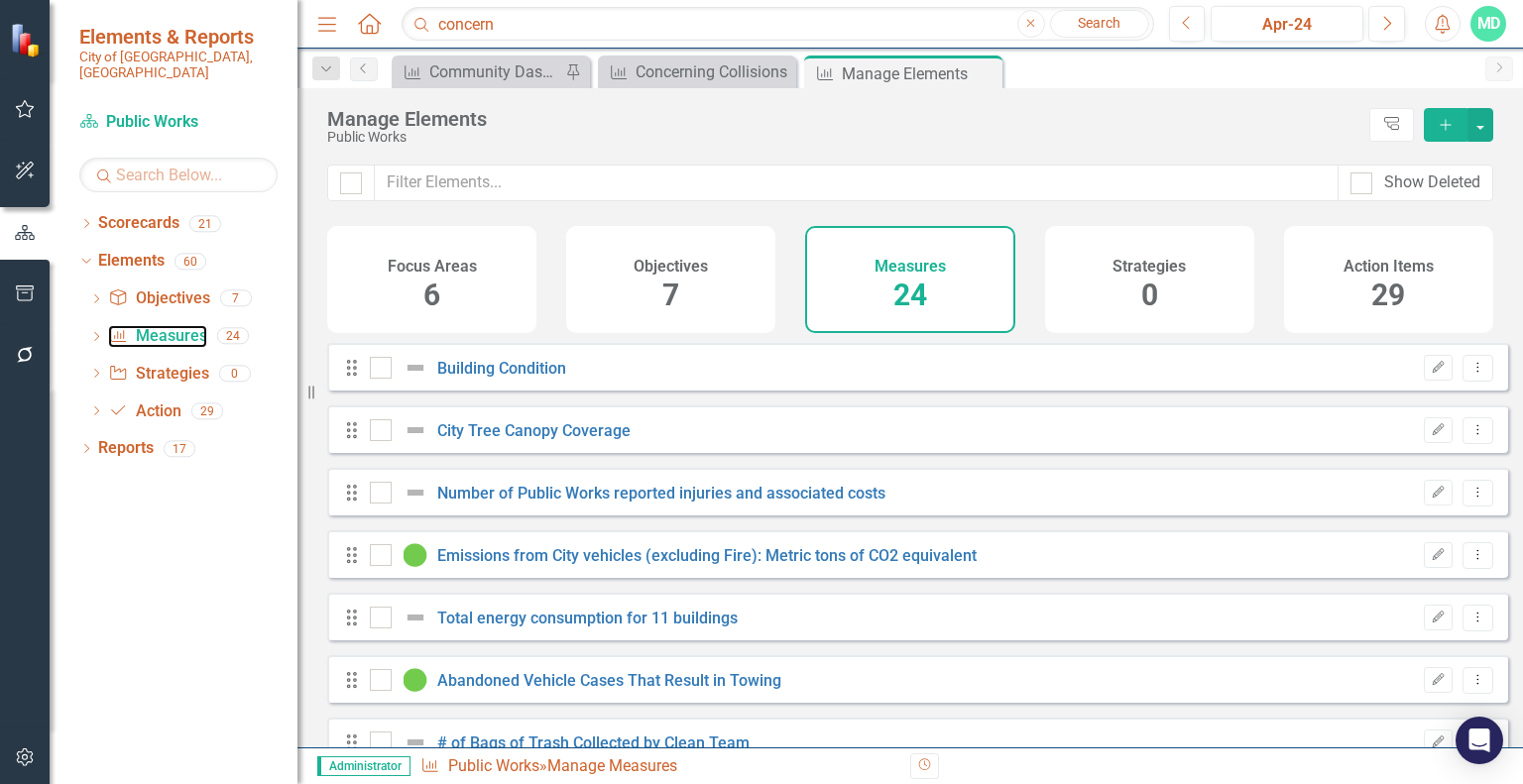 checkbox on "false" 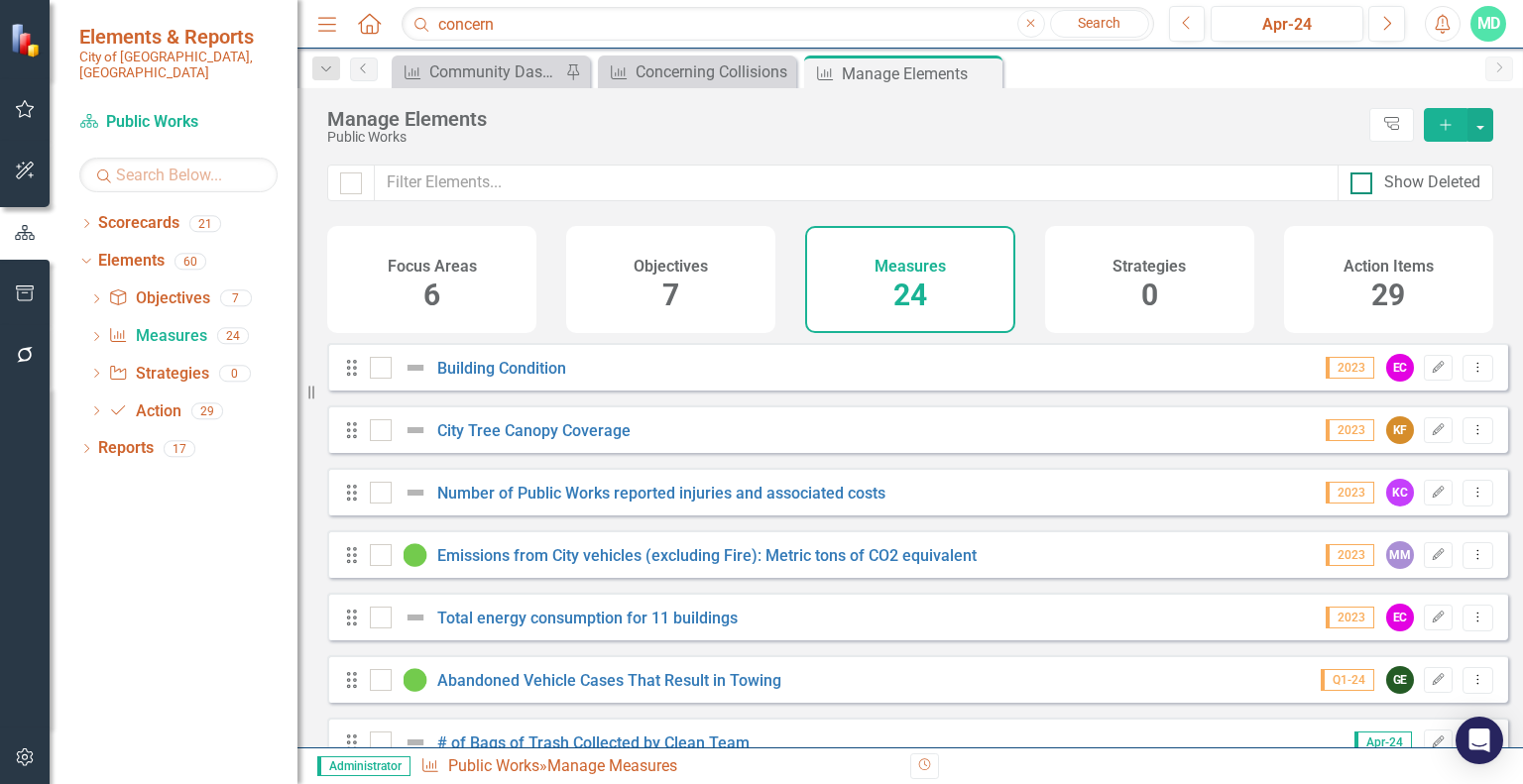 drag, startPoint x: 1364, startPoint y: 181, endPoint x: 1355, endPoint y: 186, distance: 10.29563 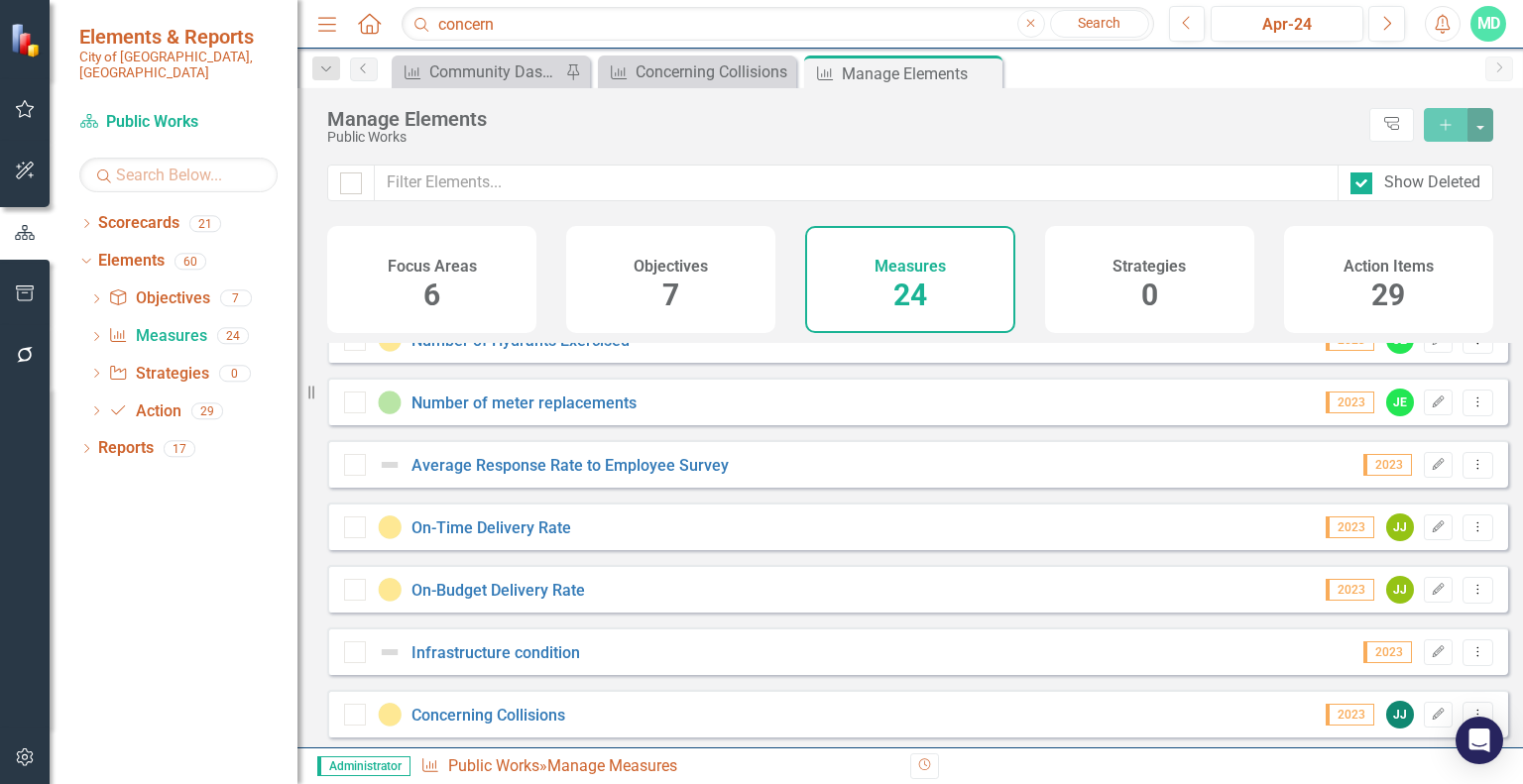 scroll, scrollTop: 1107, scrollLeft: 0, axis: vertical 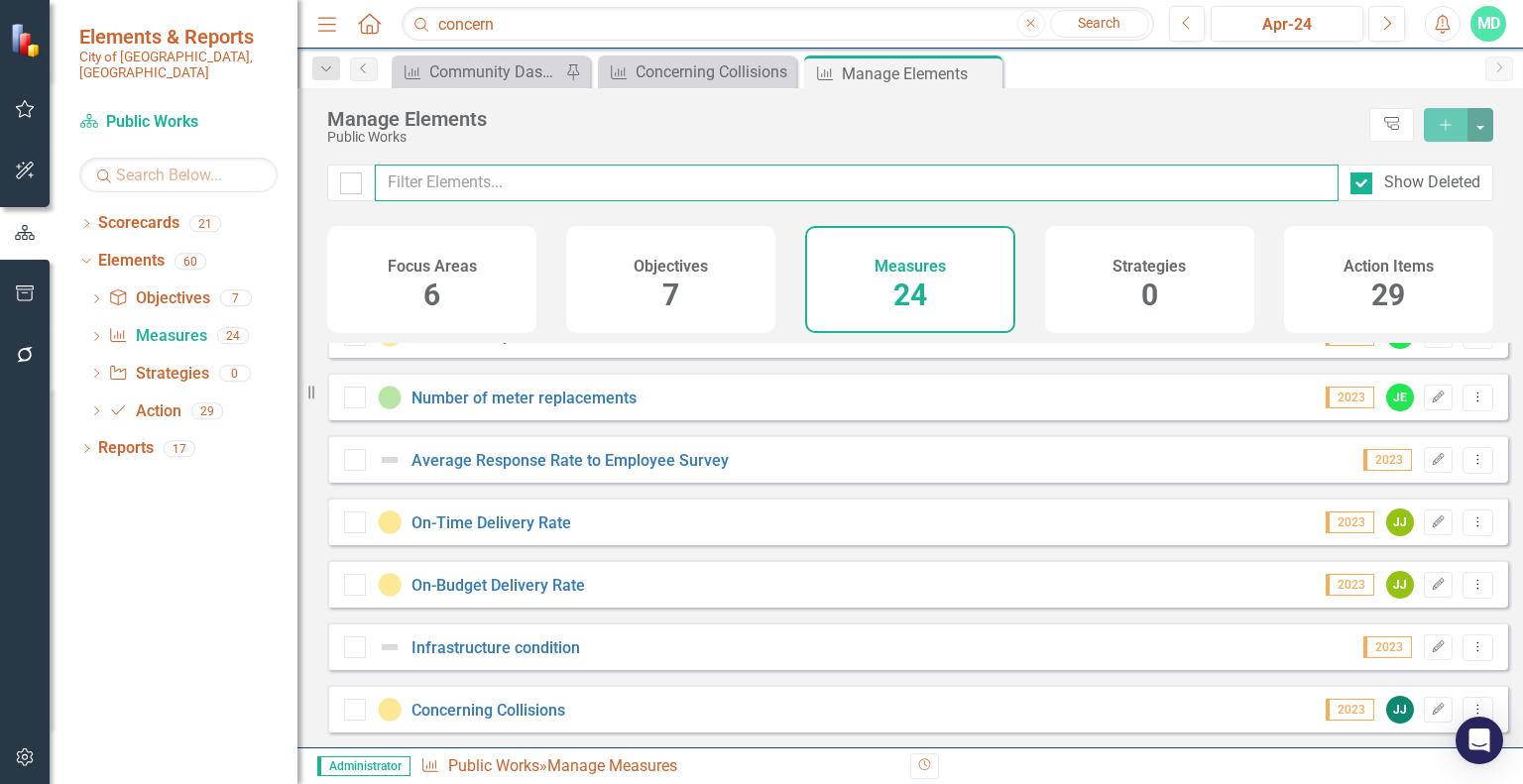 click at bounding box center (857, 182) 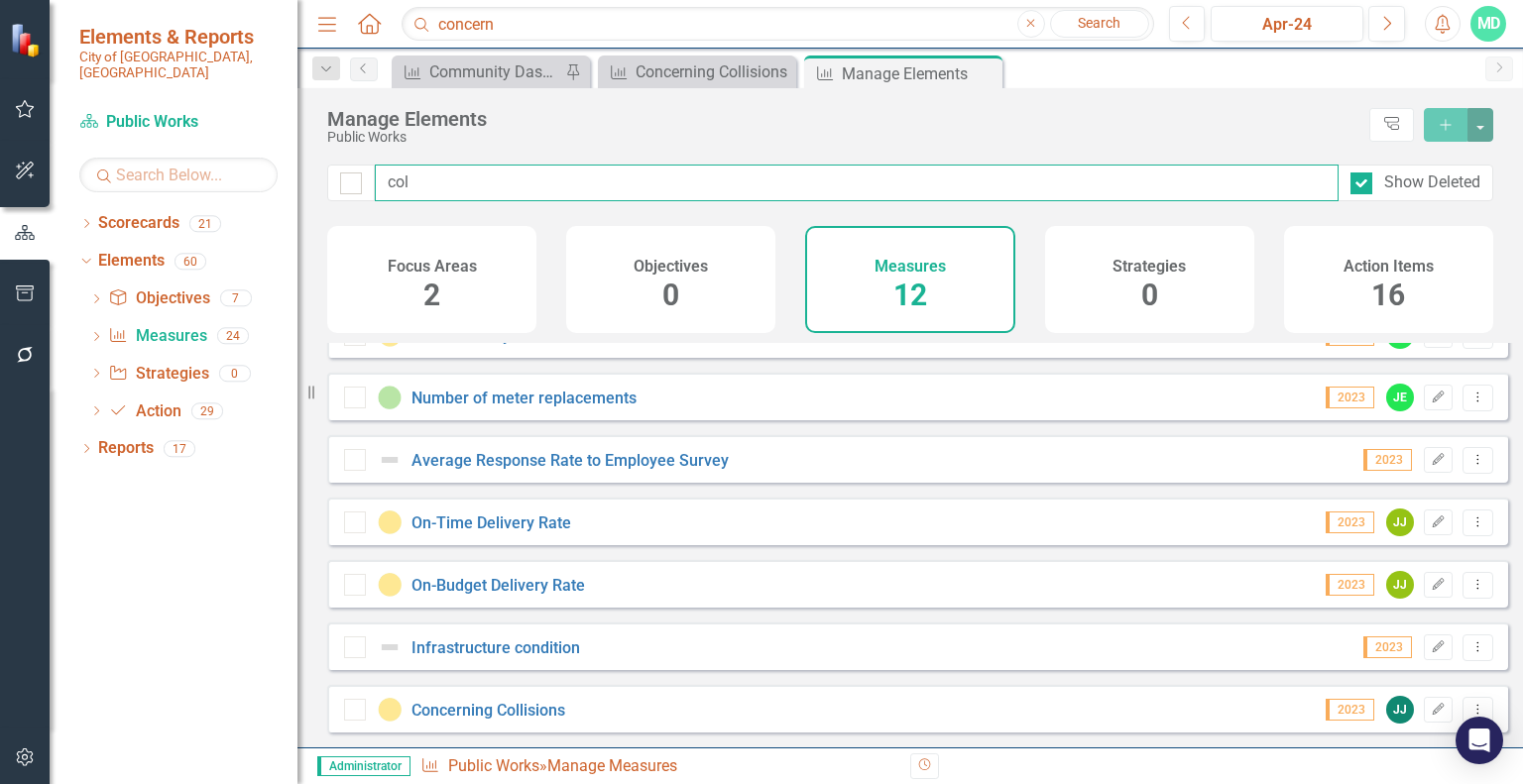 scroll, scrollTop: 0, scrollLeft: 0, axis: both 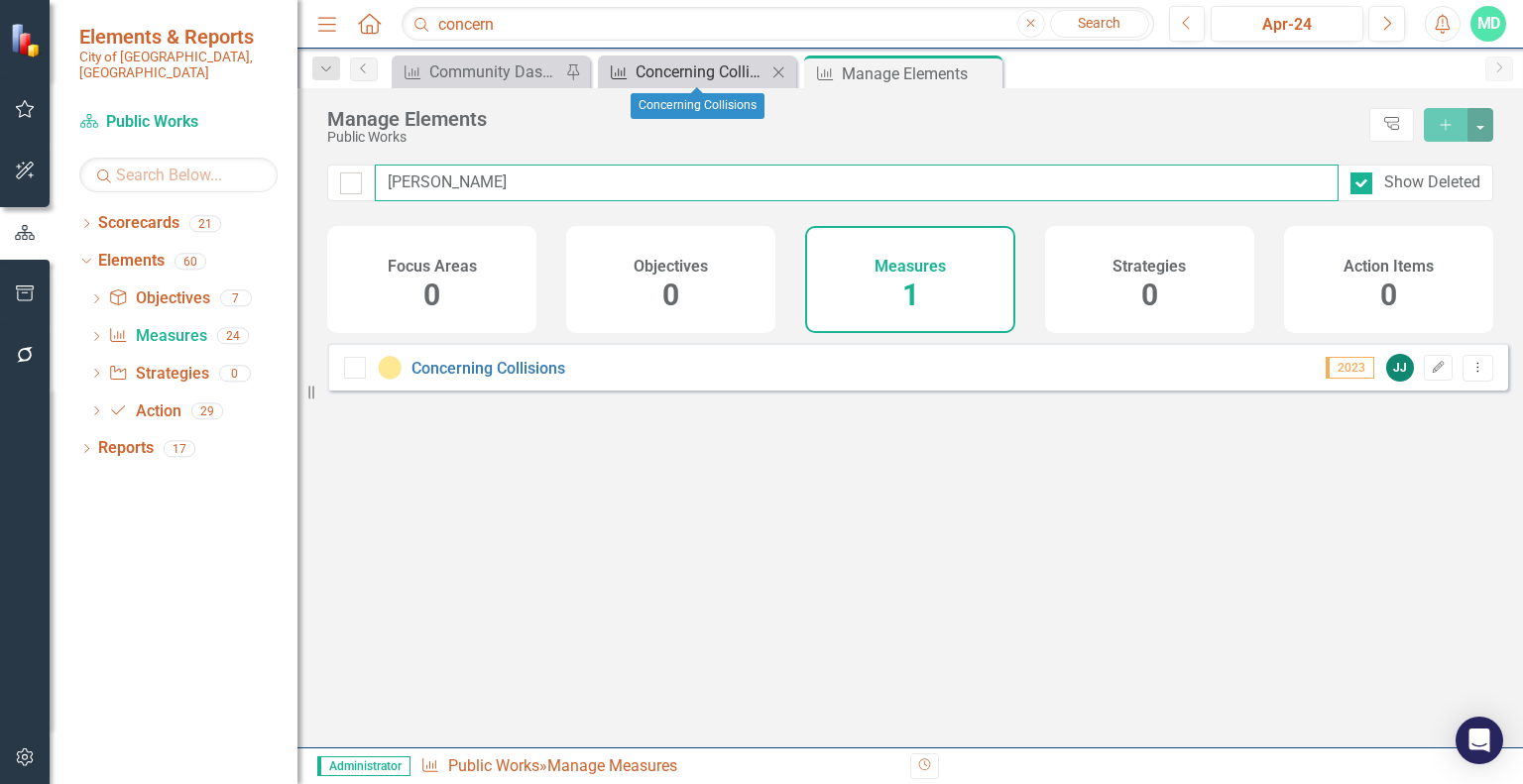 type on "[PERSON_NAME]" 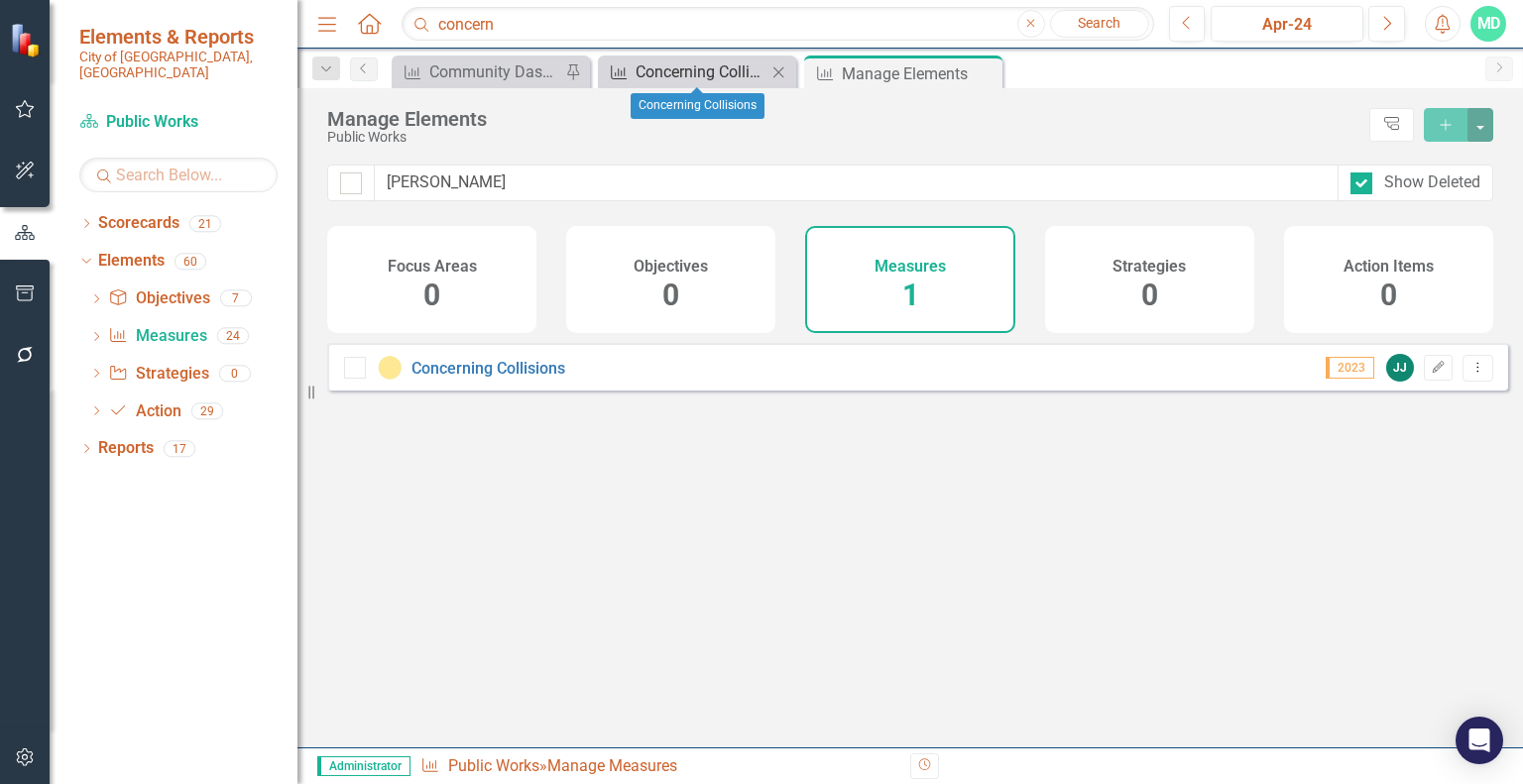 click on "Concerning Collisions" at bounding box center (701, 71) 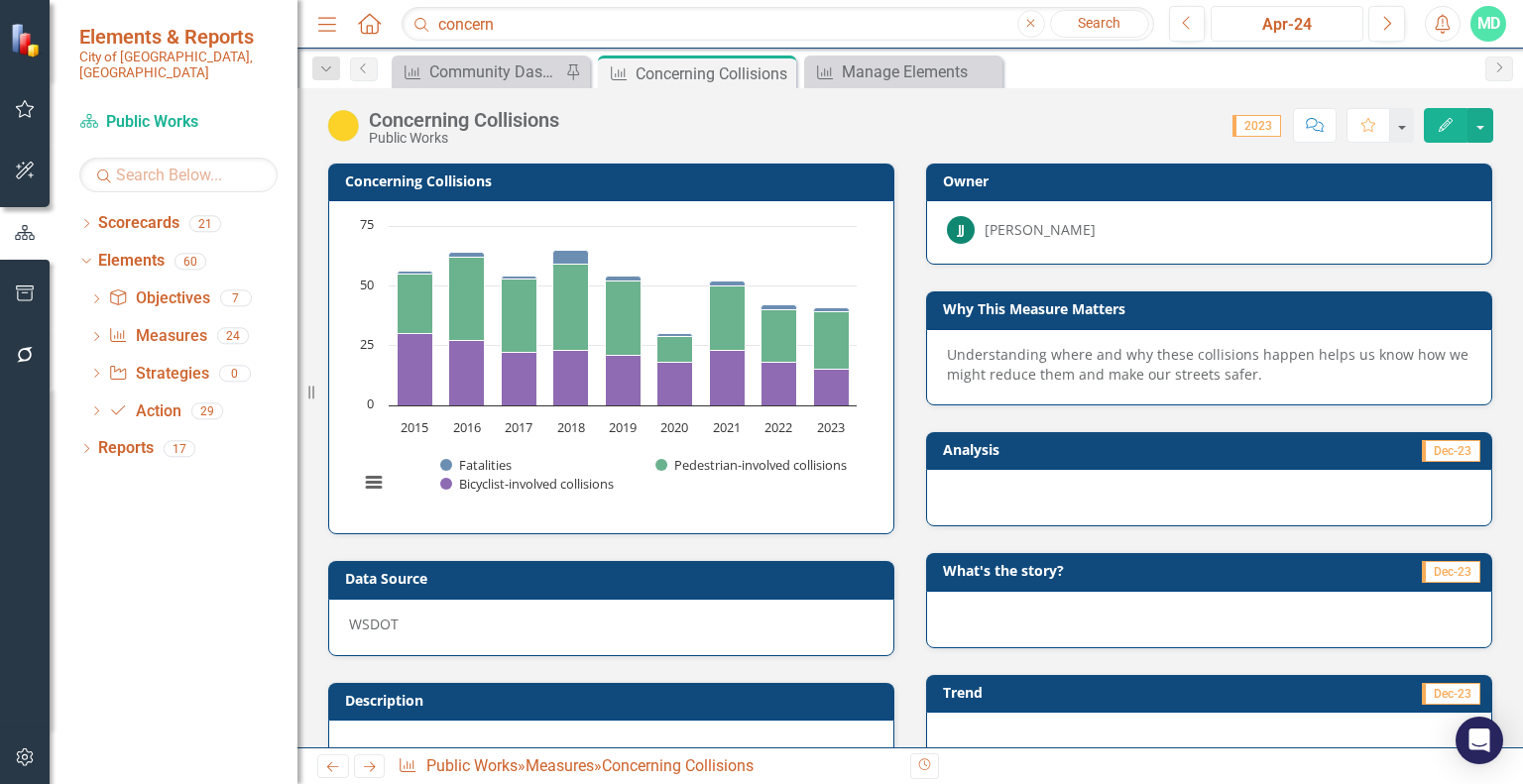 click on "Apr-24" at bounding box center (1287, 25) 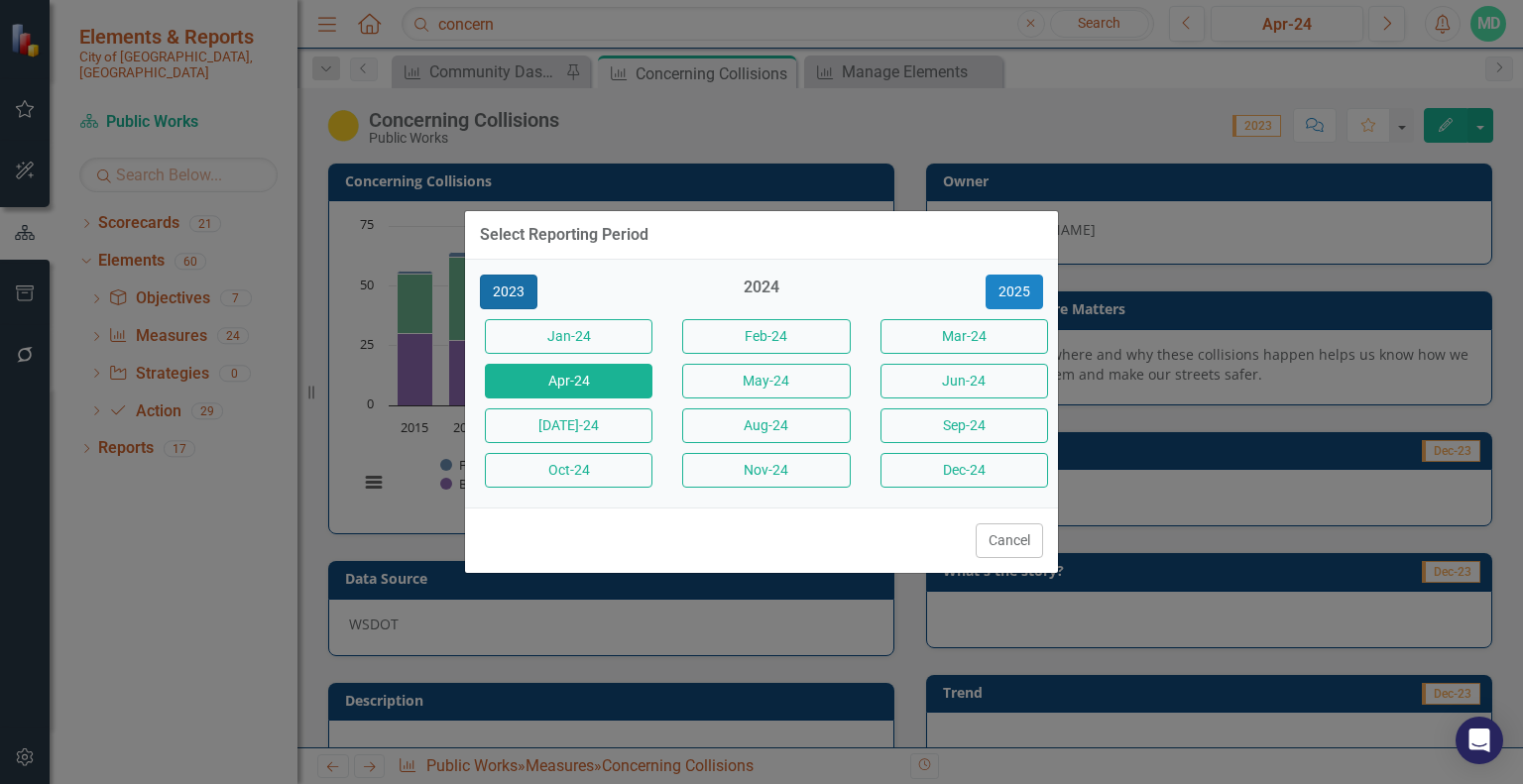 click on "2023" at bounding box center [509, 291] 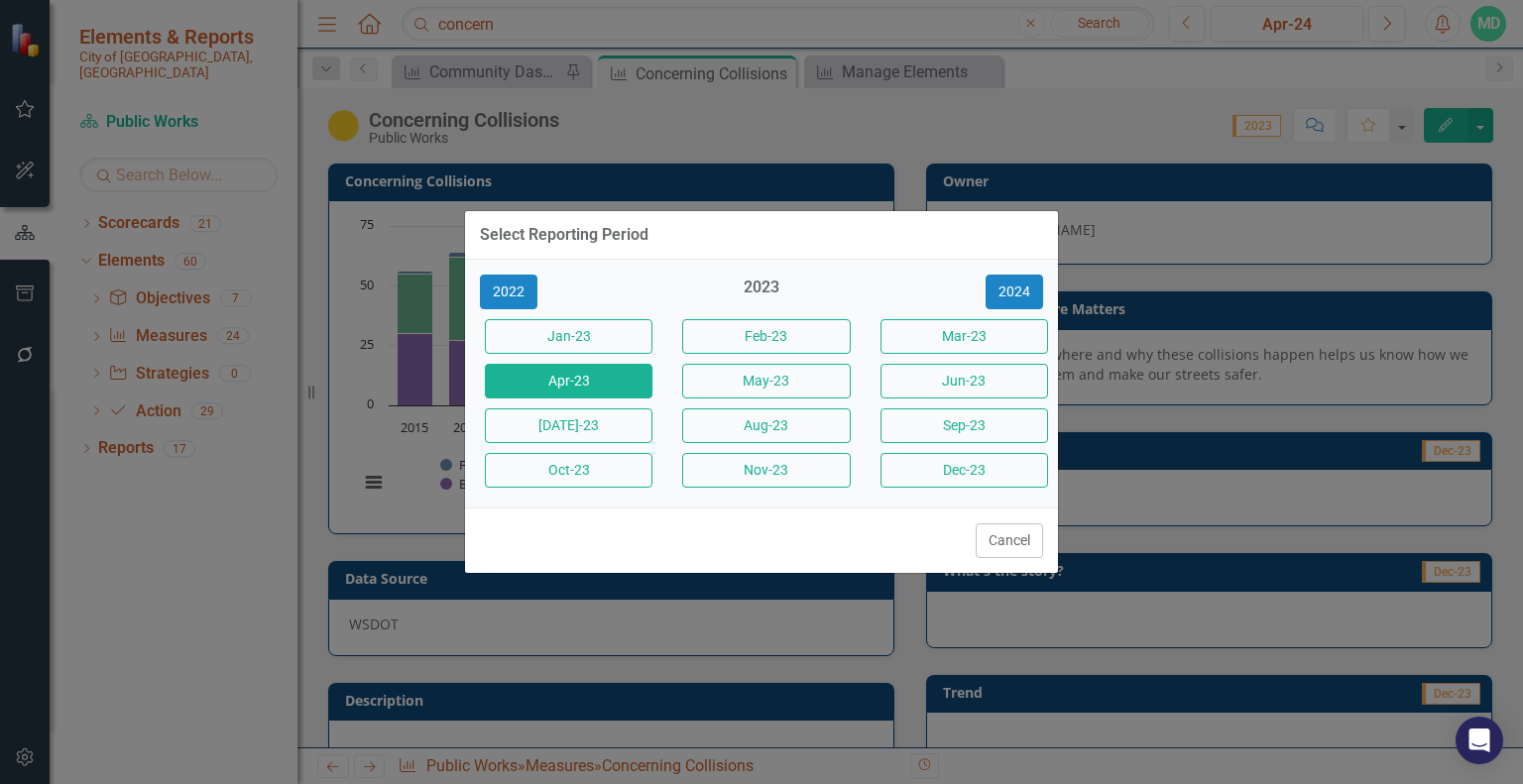 click on "Apr-23" at bounding box center (568, 381) 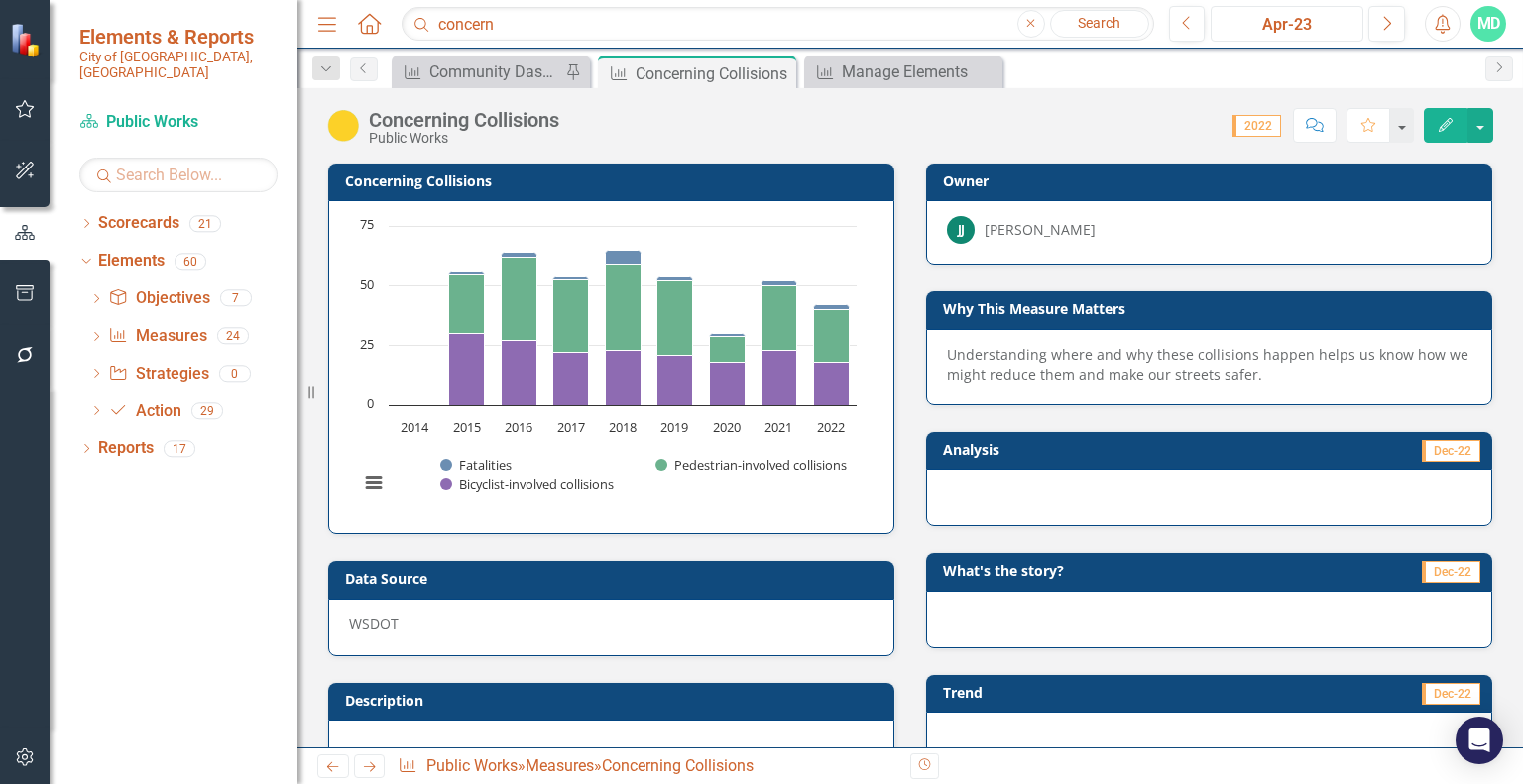 click on "Apr-23" at bounding box center [1287, 25] 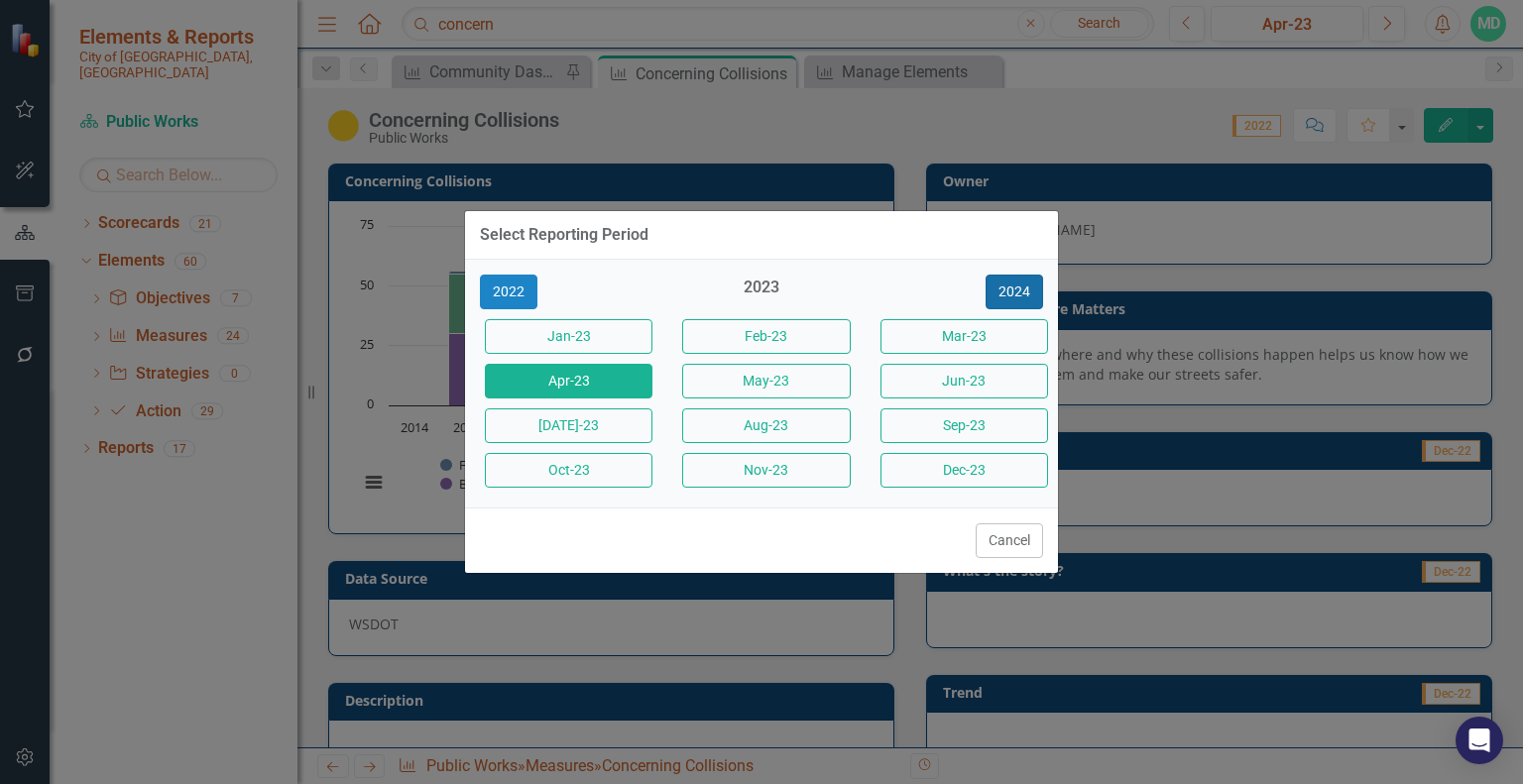 click on "2024" at bounding box center (1014, 291) 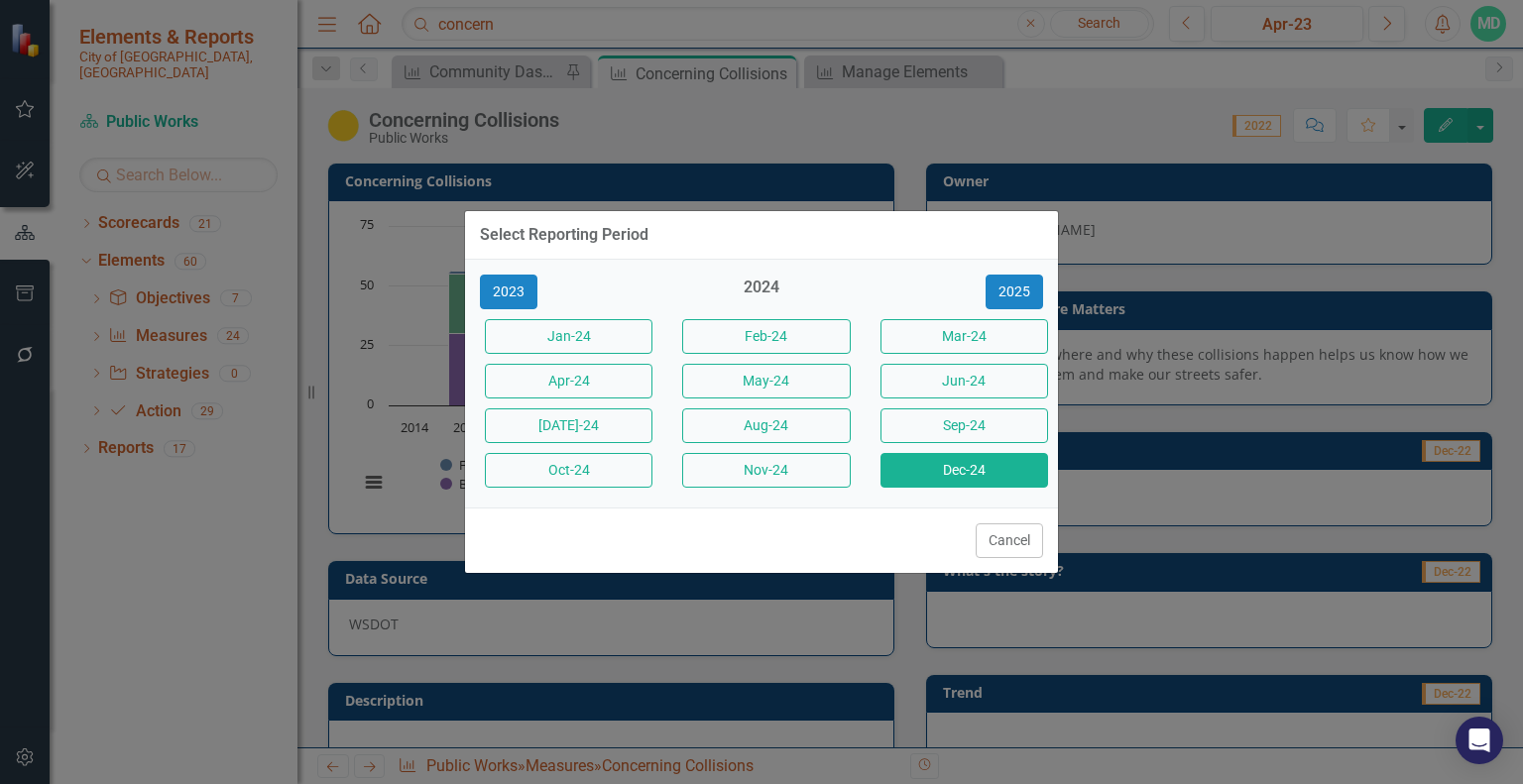 click on "Dec-24" at bounding box center [964, 470] 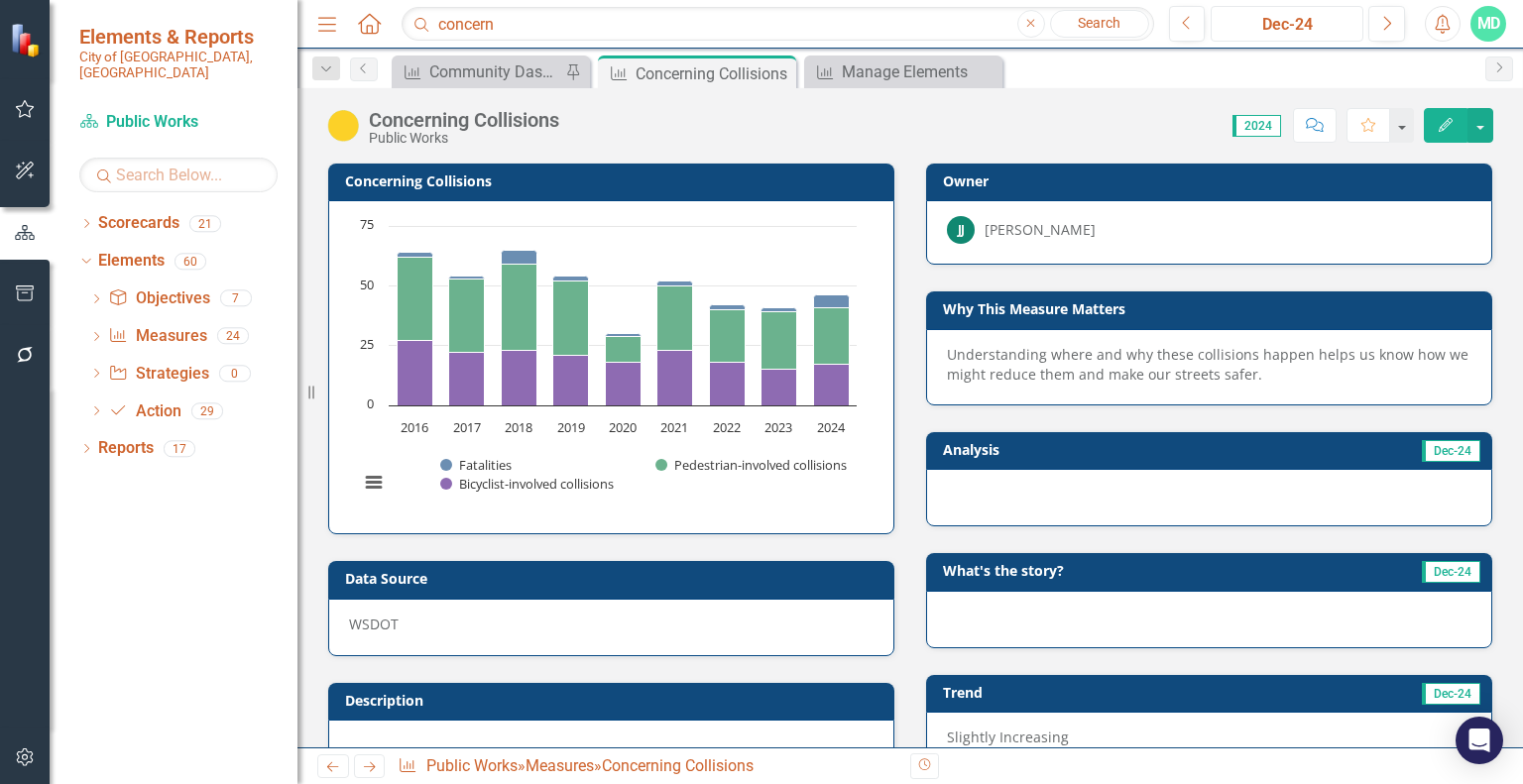 click on "Dec-24" at bounding box center [1287, 25] 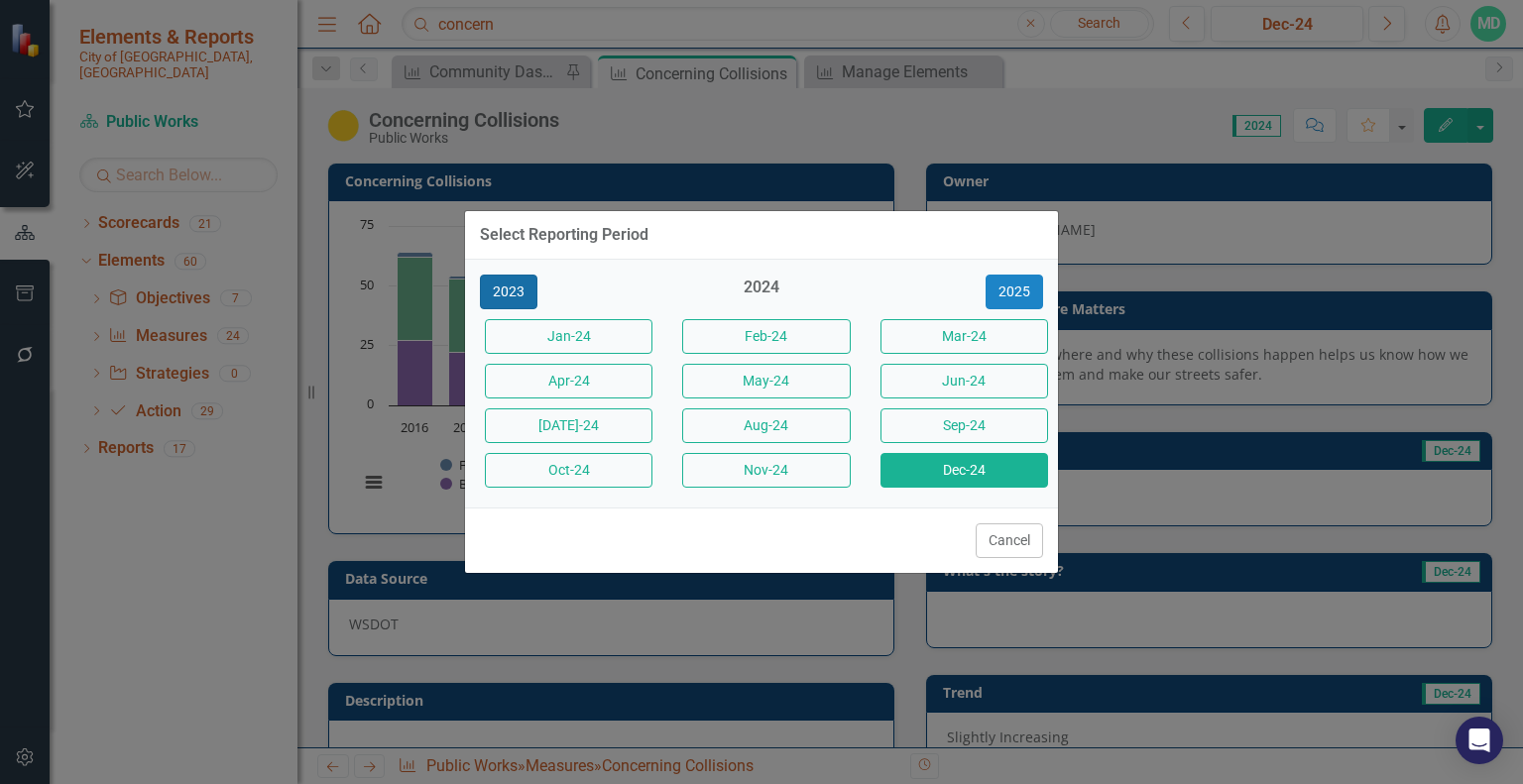 click on "2023" at bounding box center [509, 291] 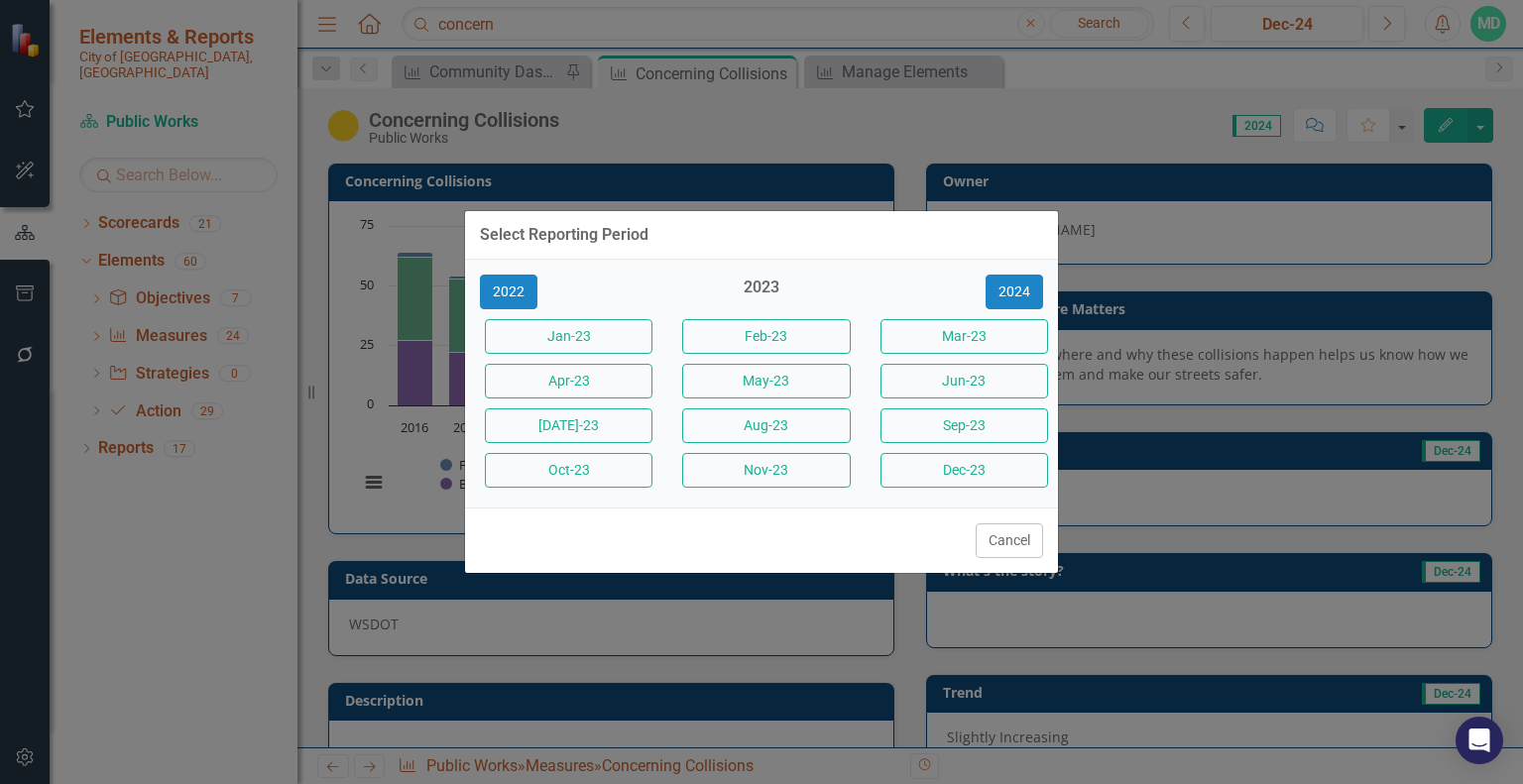 drag, startPoint x: 974, startPoint y: 475, endPoint x: 1110, endPoint y: 487, distance: 136.52839 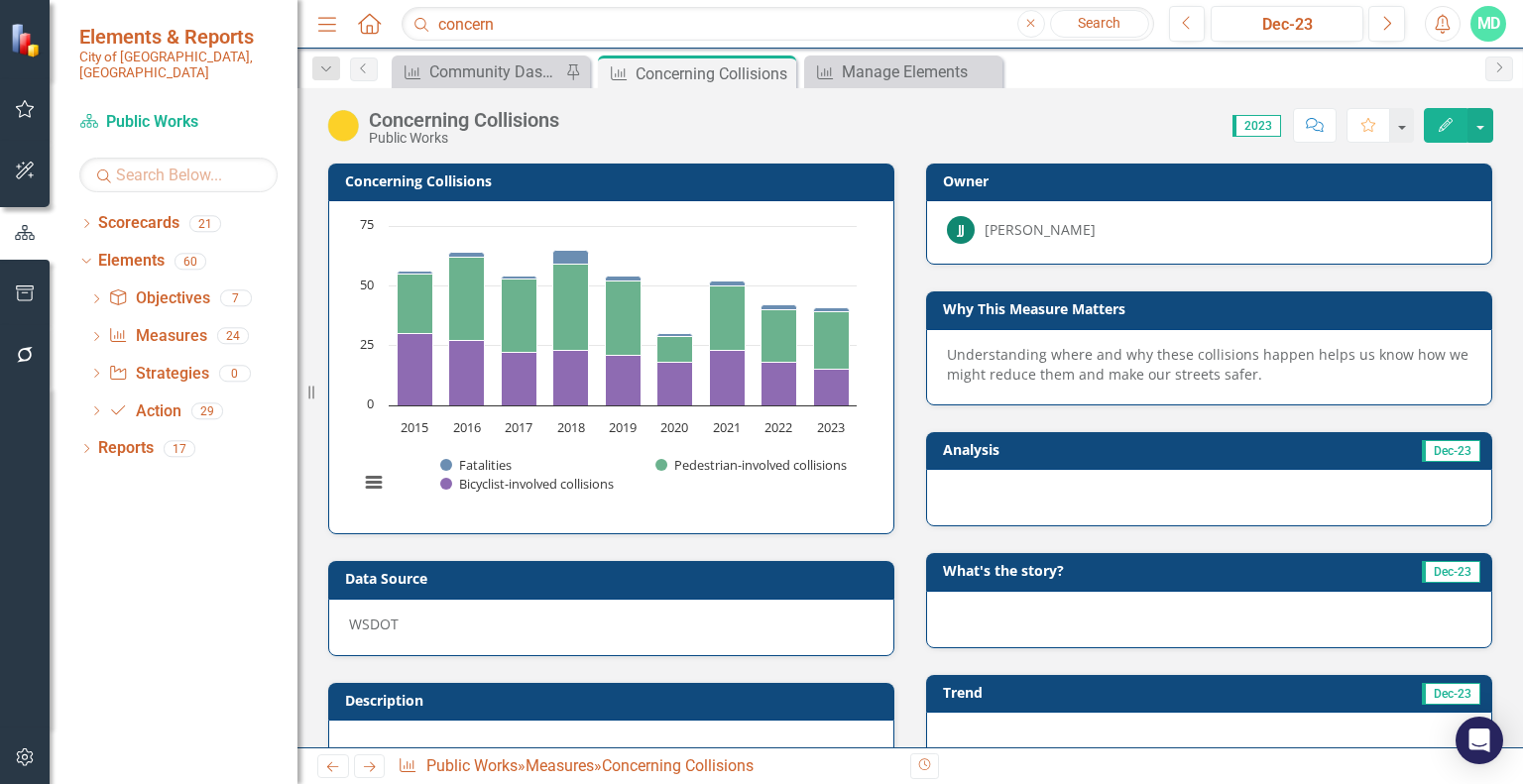 click on "Analysis" at bounding box center (1073, 449) 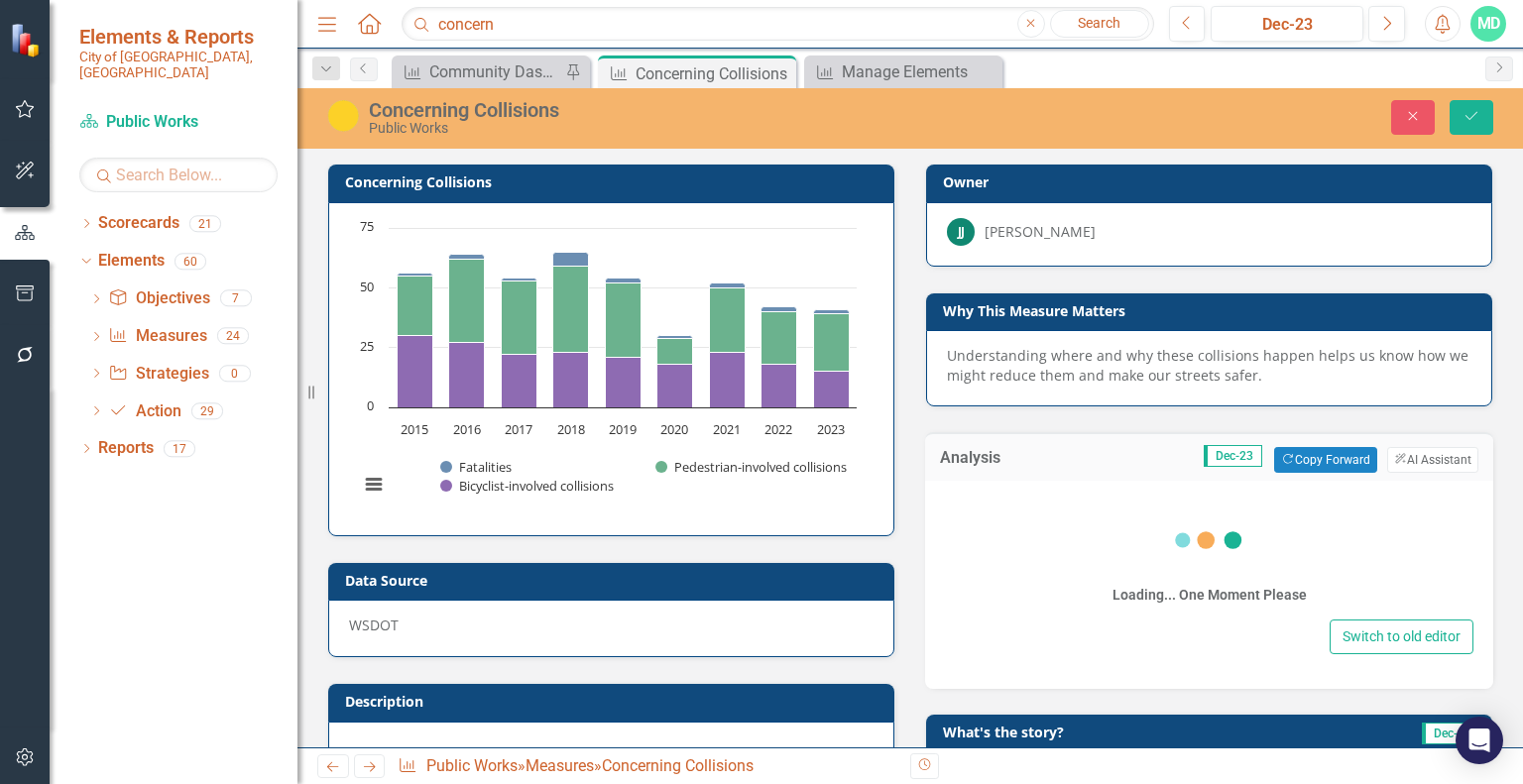 click on "Loading... One Moment Please" at bounding box center [1209, 555] 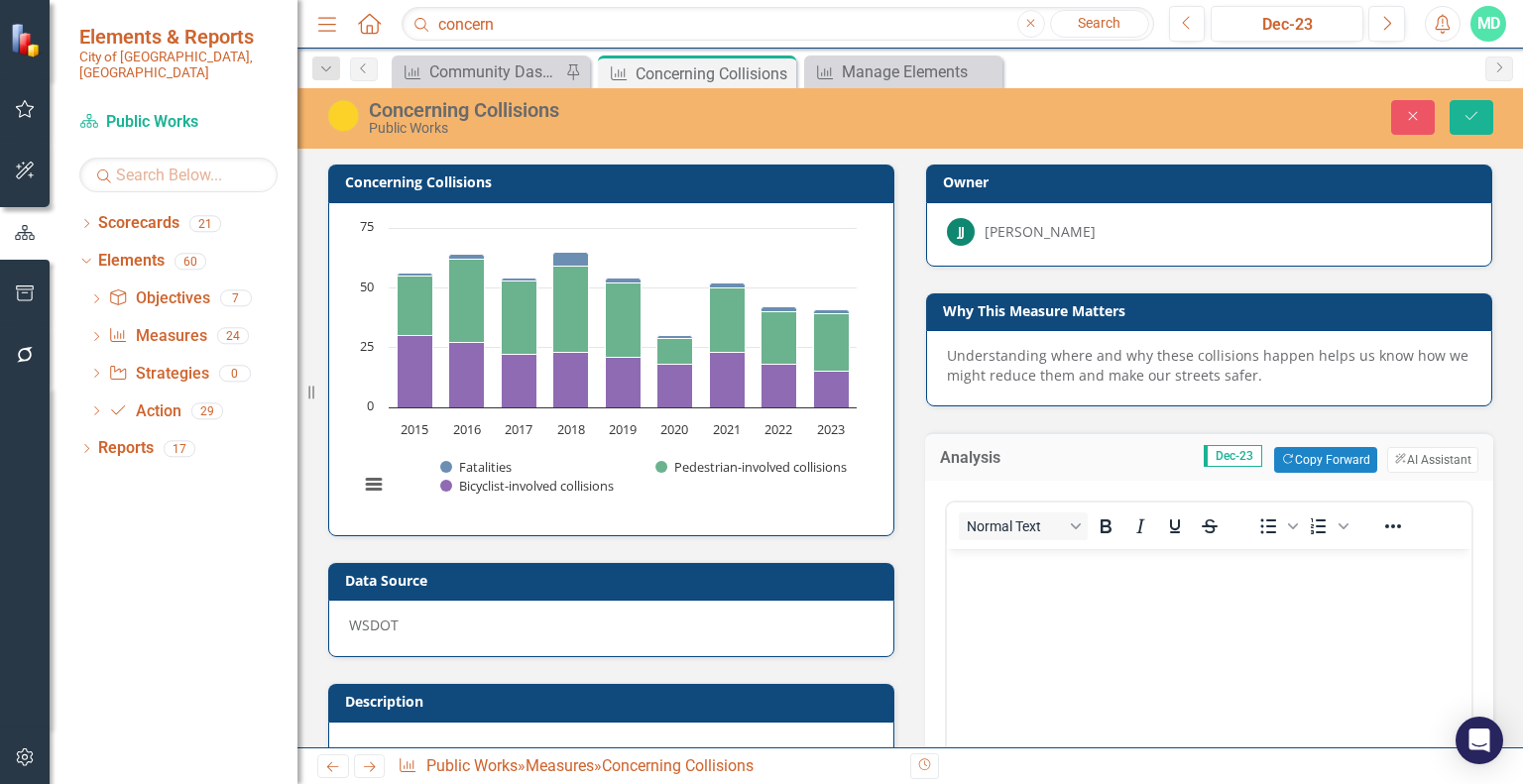 scroll, scrollTop: 0, scrollLeft: 0, axis: both 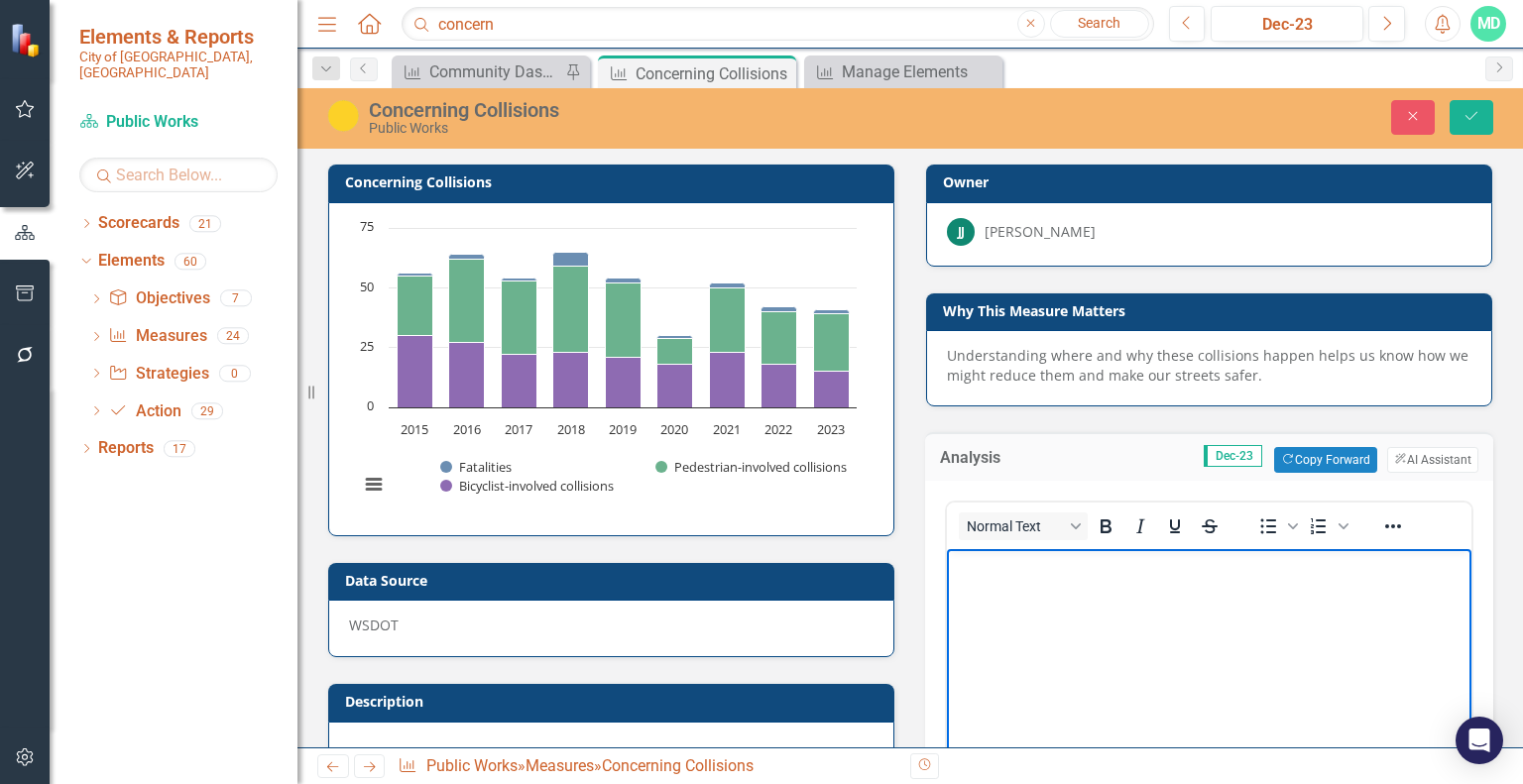 click at bounding box center (1209, 698) 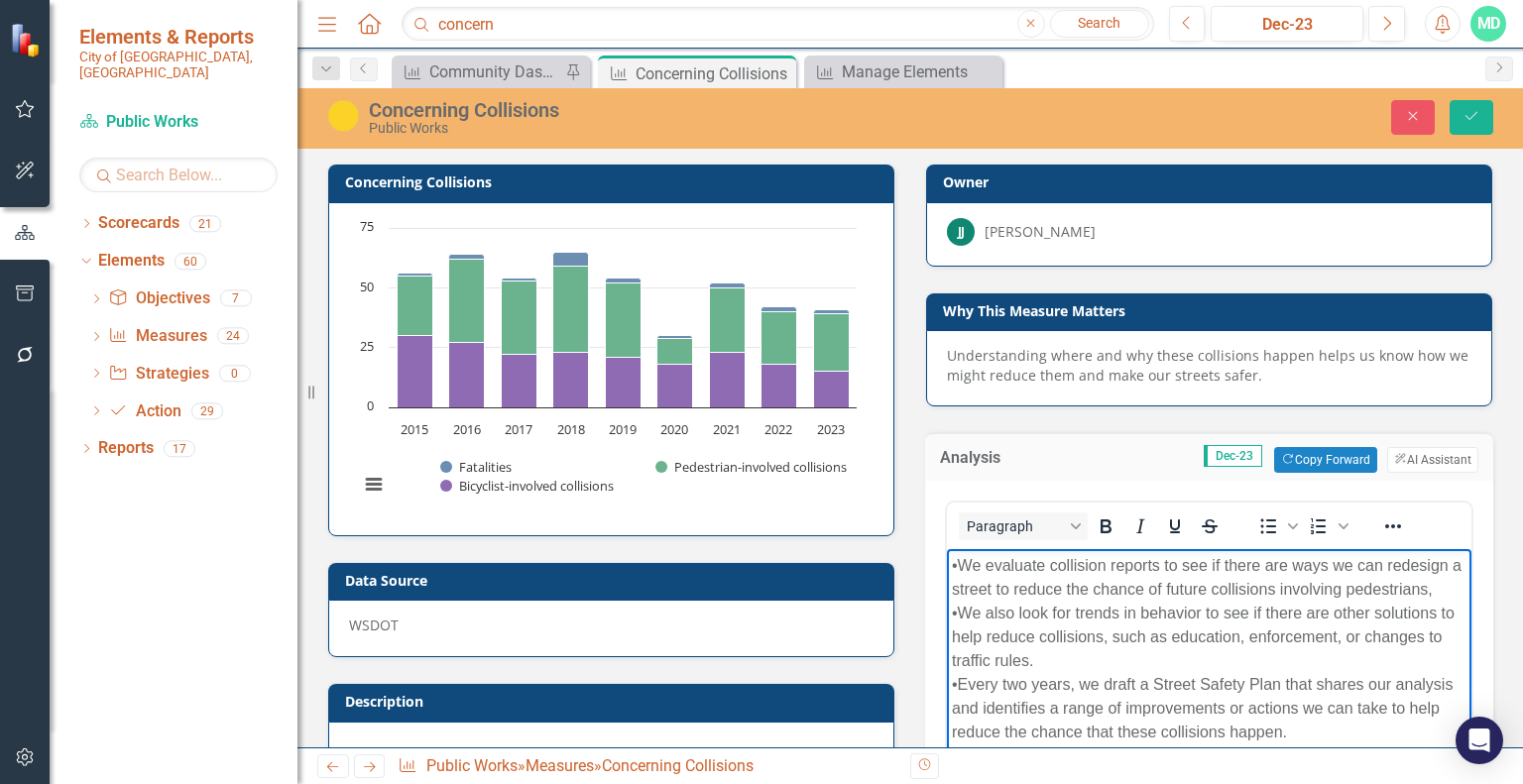 scroll, scrollTop: 114, scrollLeft: 0, axis: vertical 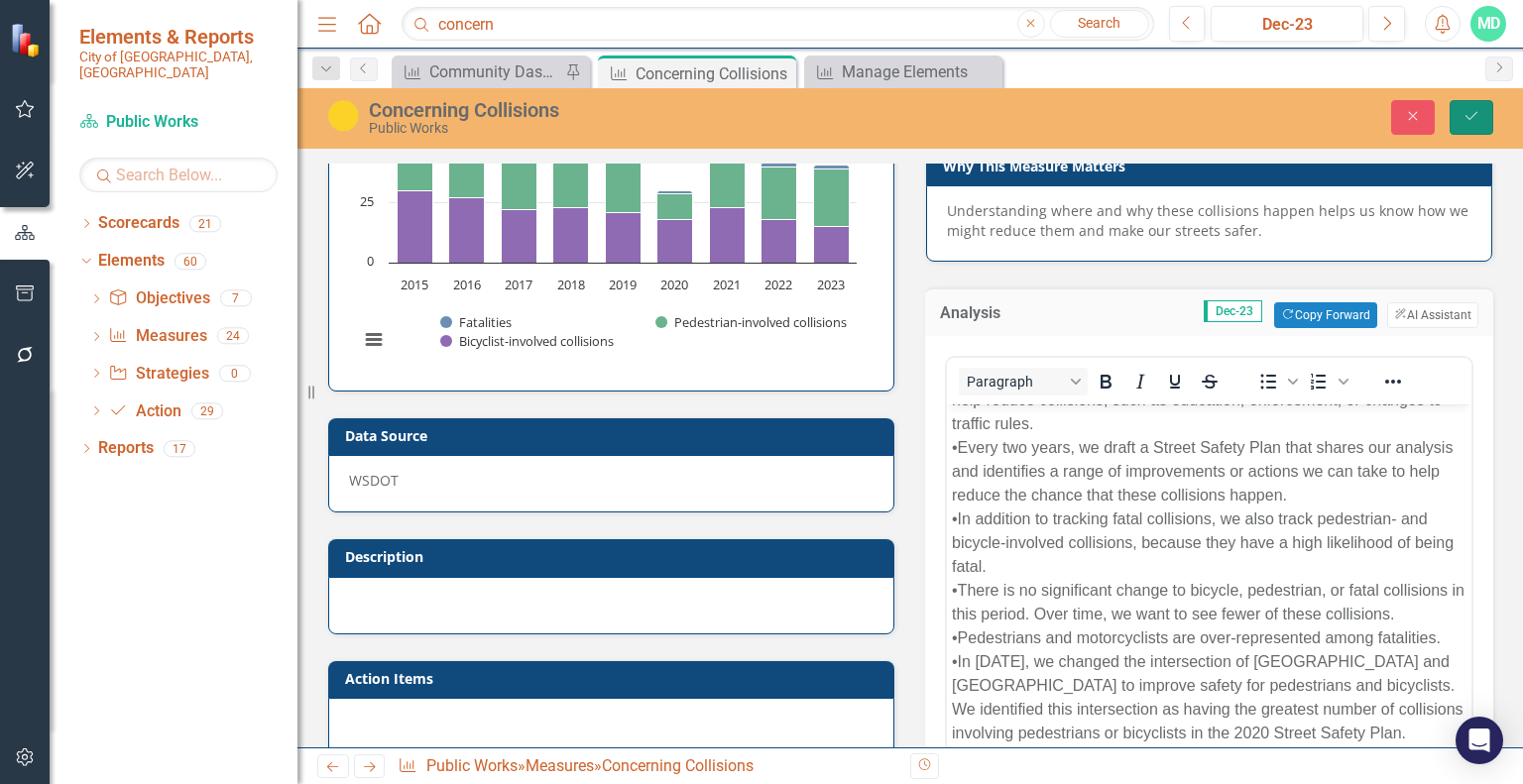click on "Save" 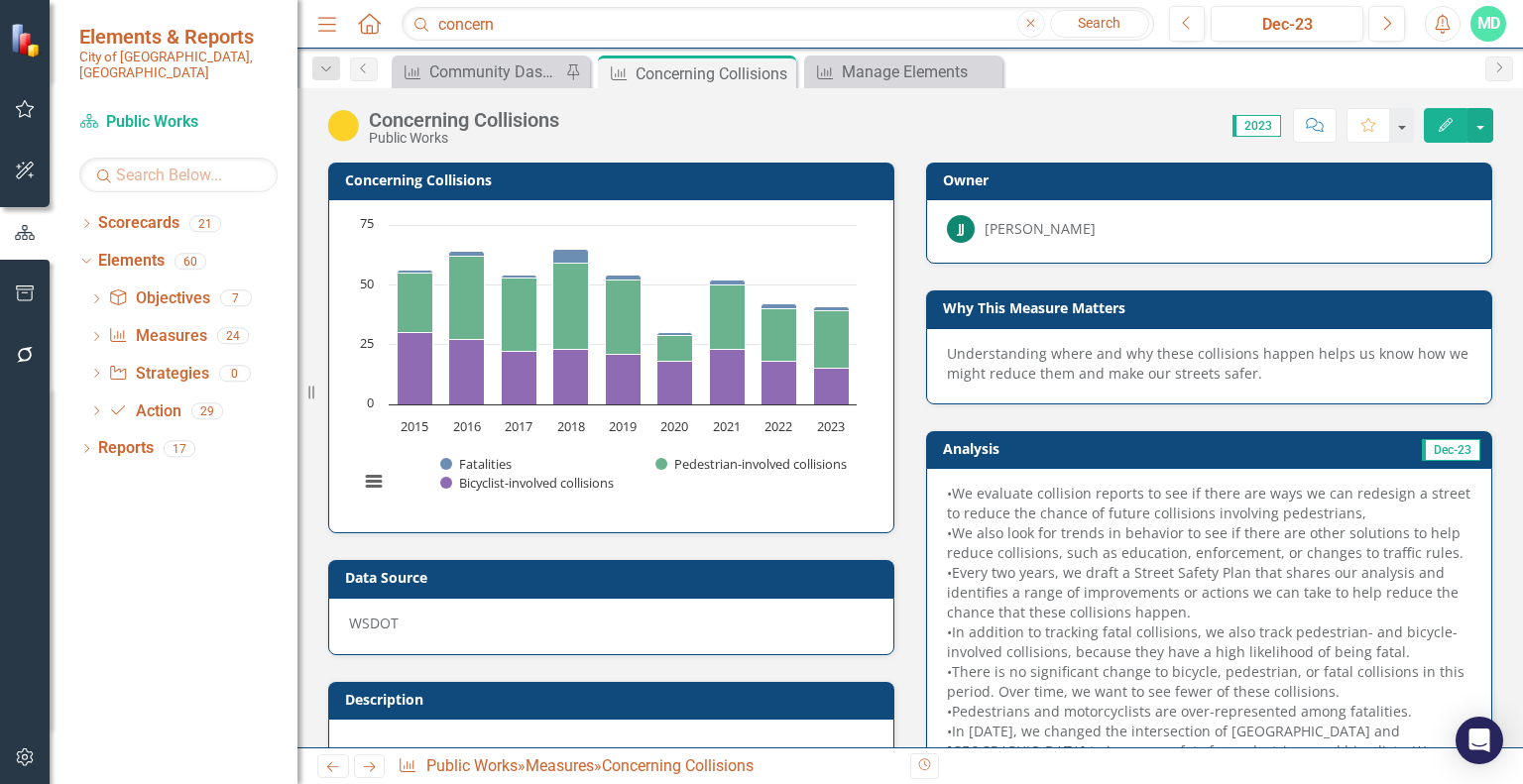 scroll, scrollTop: 0, scrollLeft: 0, axis: both 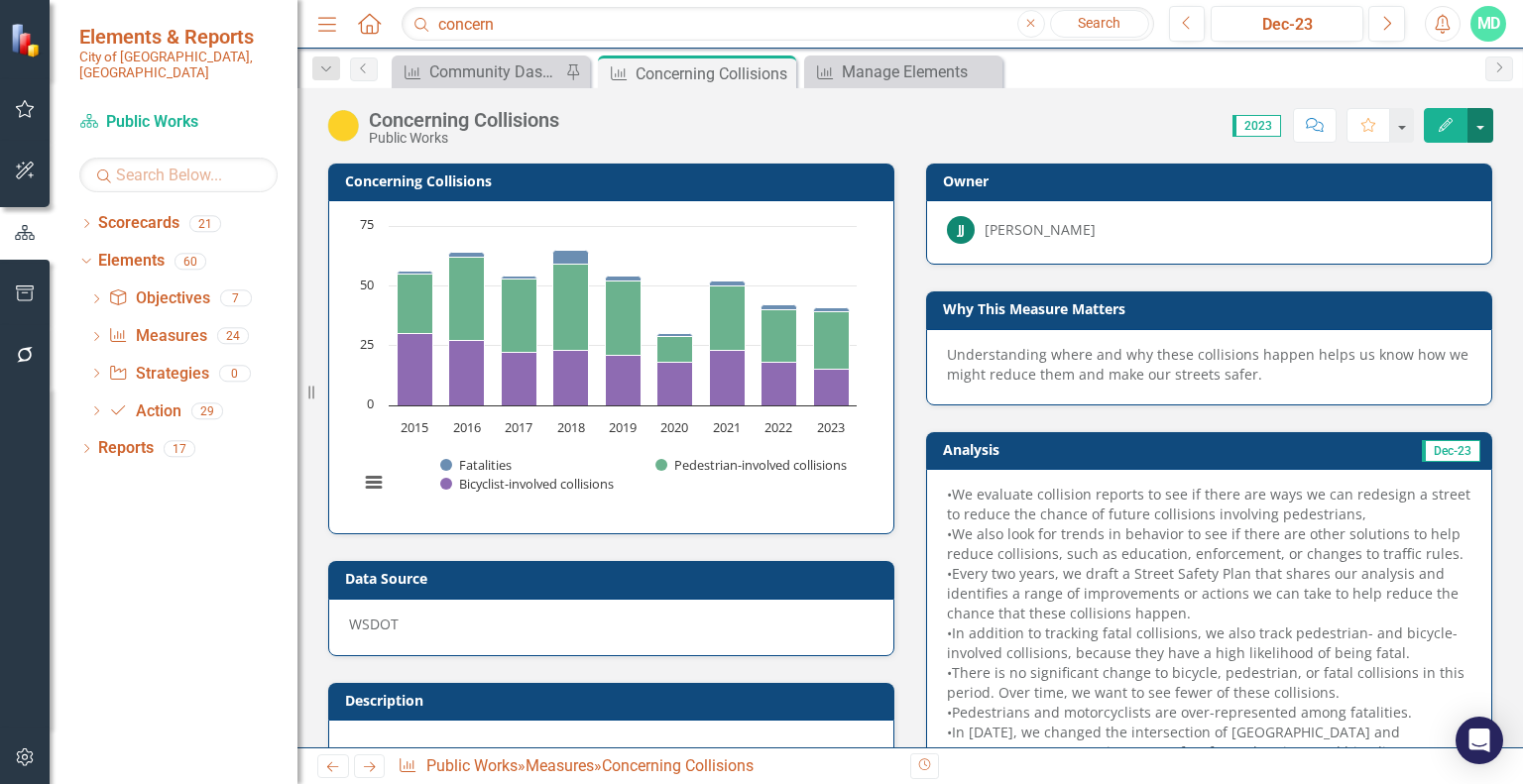 click at bounding box center [1480, 125] 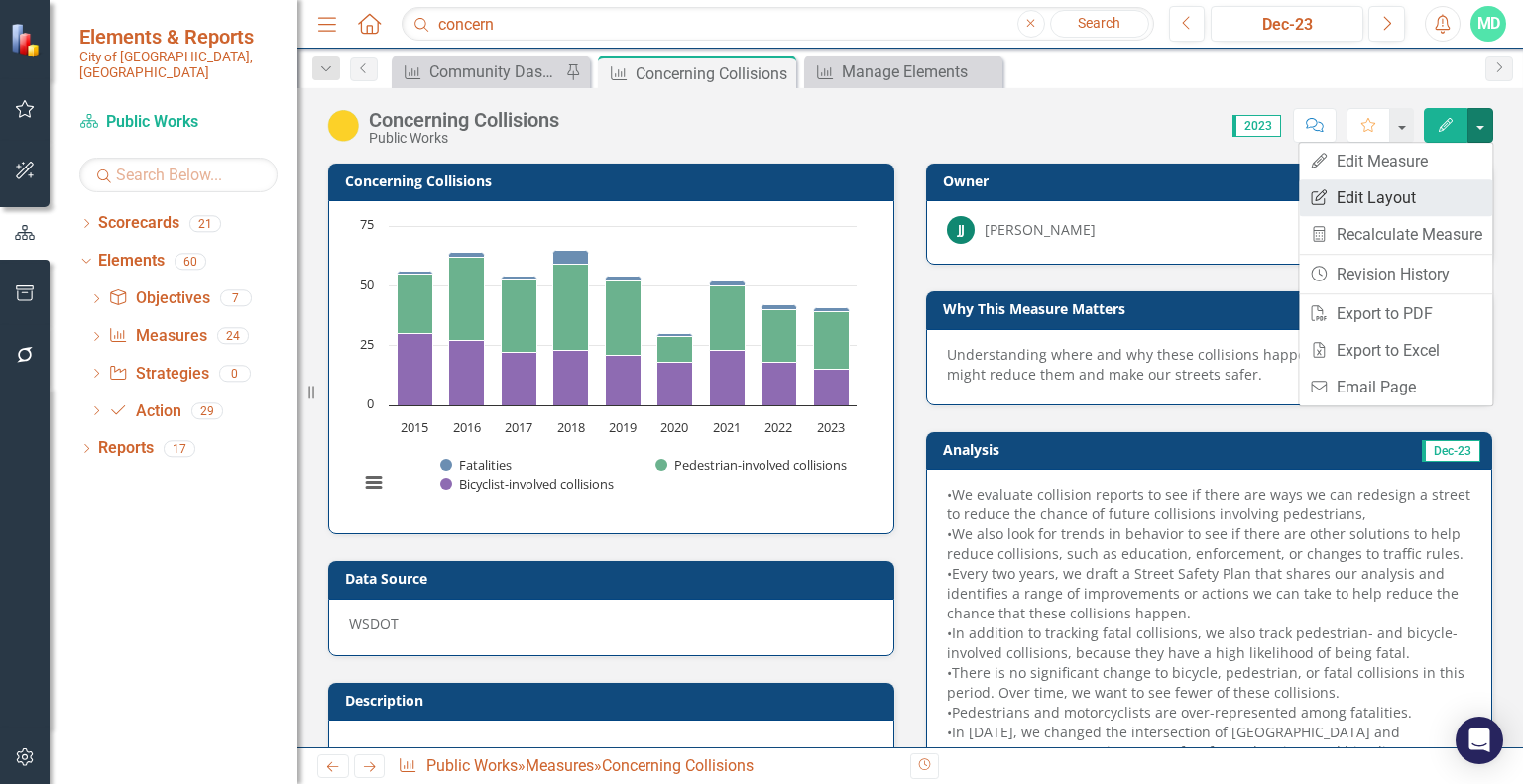 click on "Edit Report Edit Layout" at bounding box center (1395, 197) 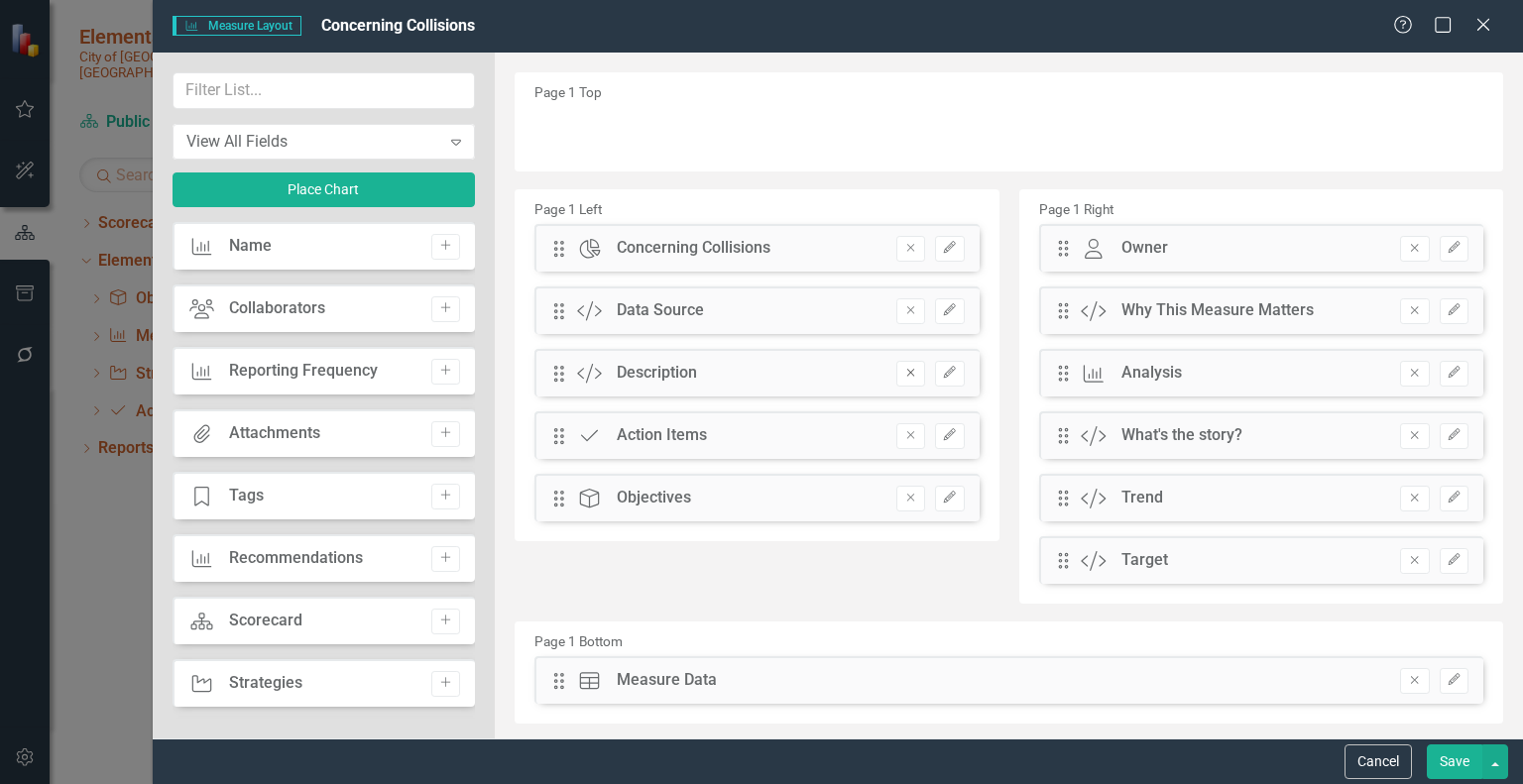 click on "Remove" at bounding box center (910, 374) 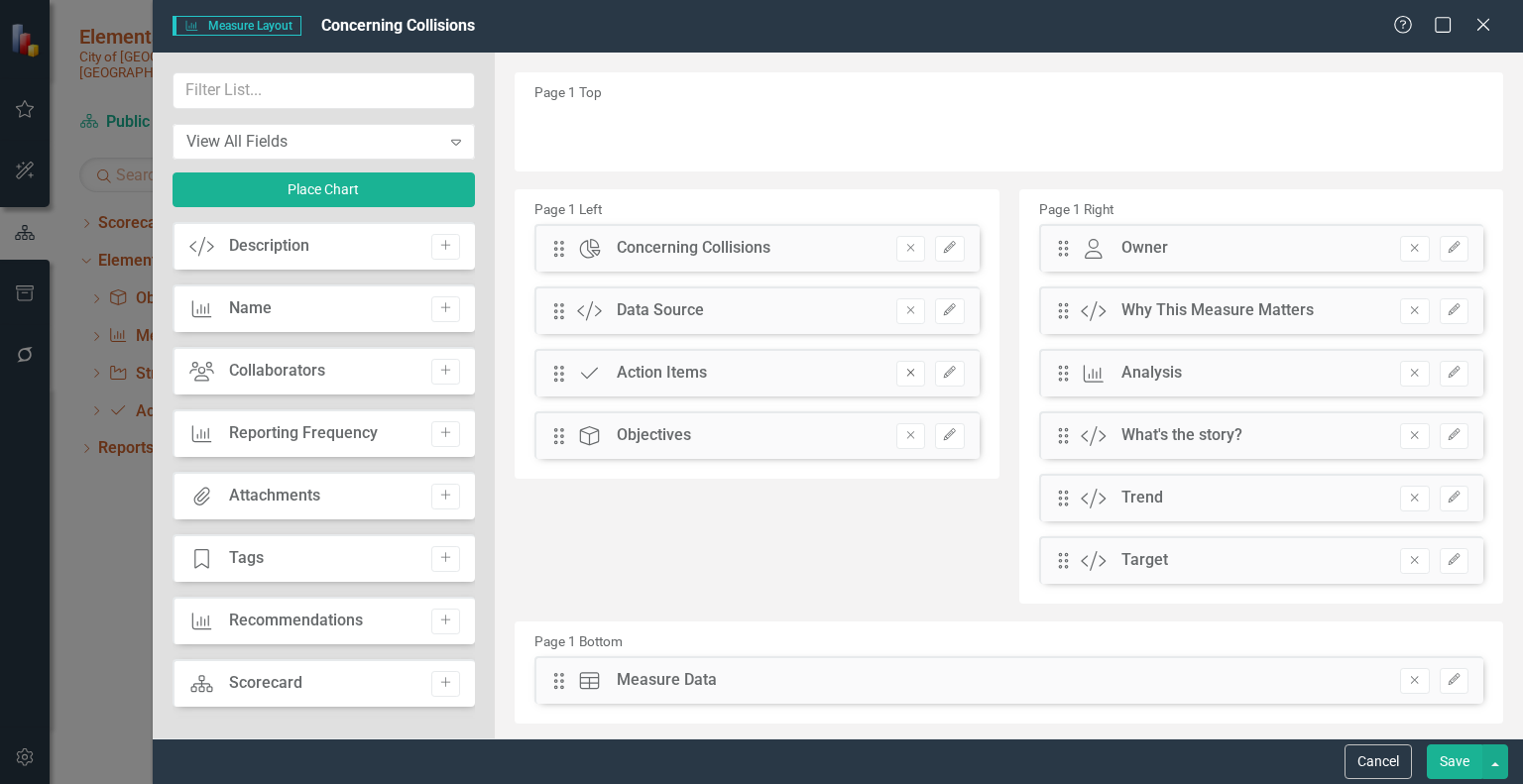 click on "Remove" at bounding box center [910, 374] 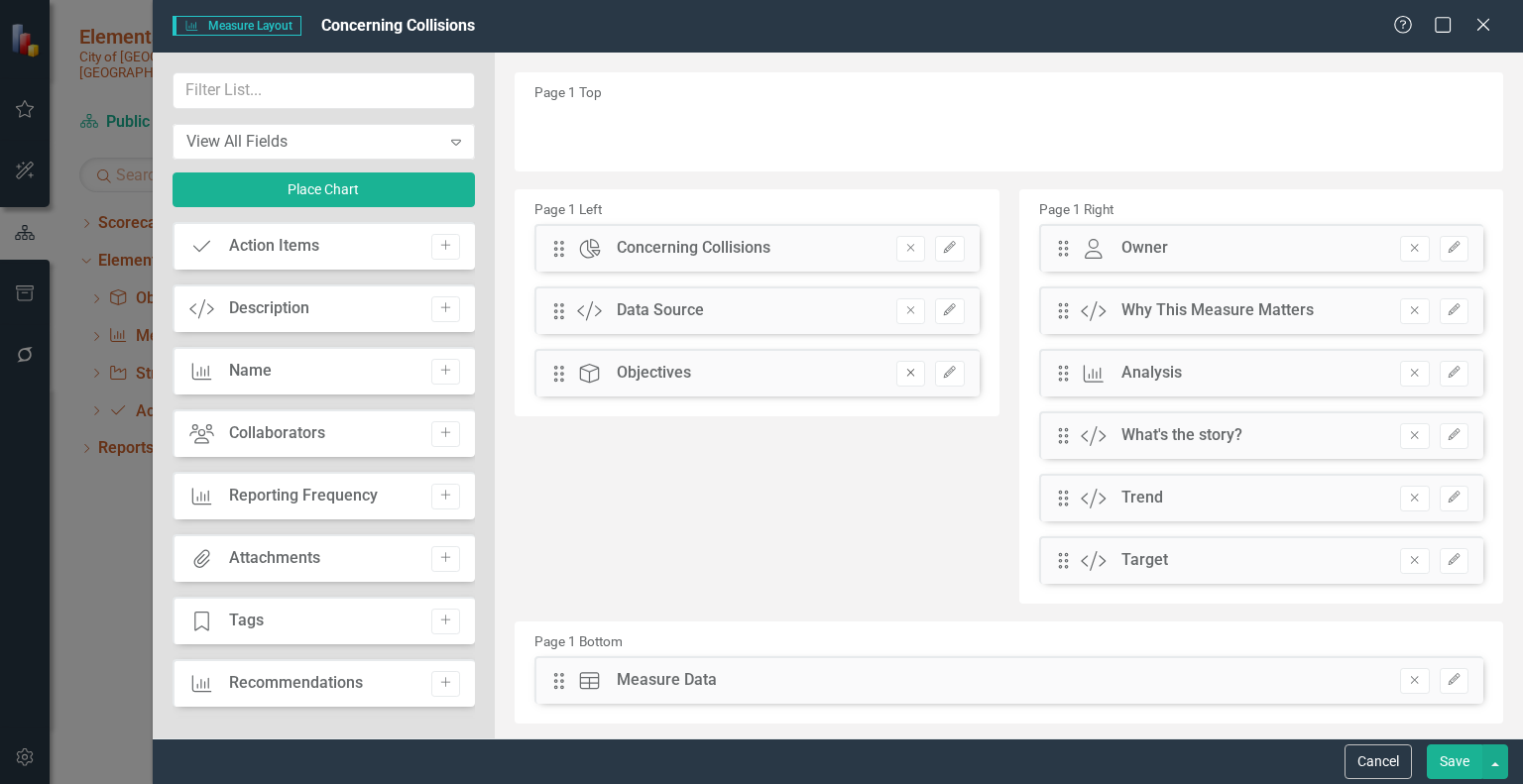 click on "Remove" 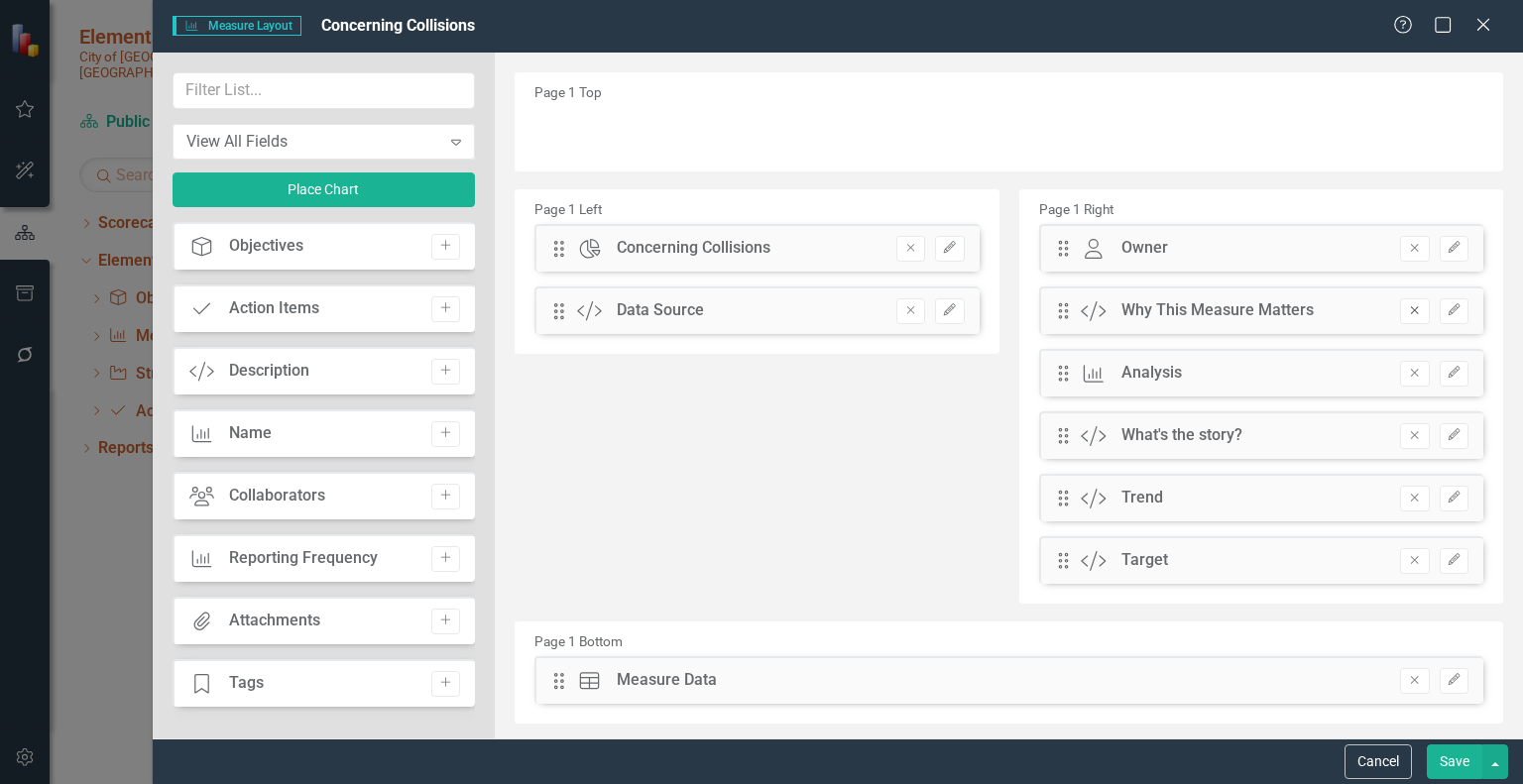 click on "Remove" 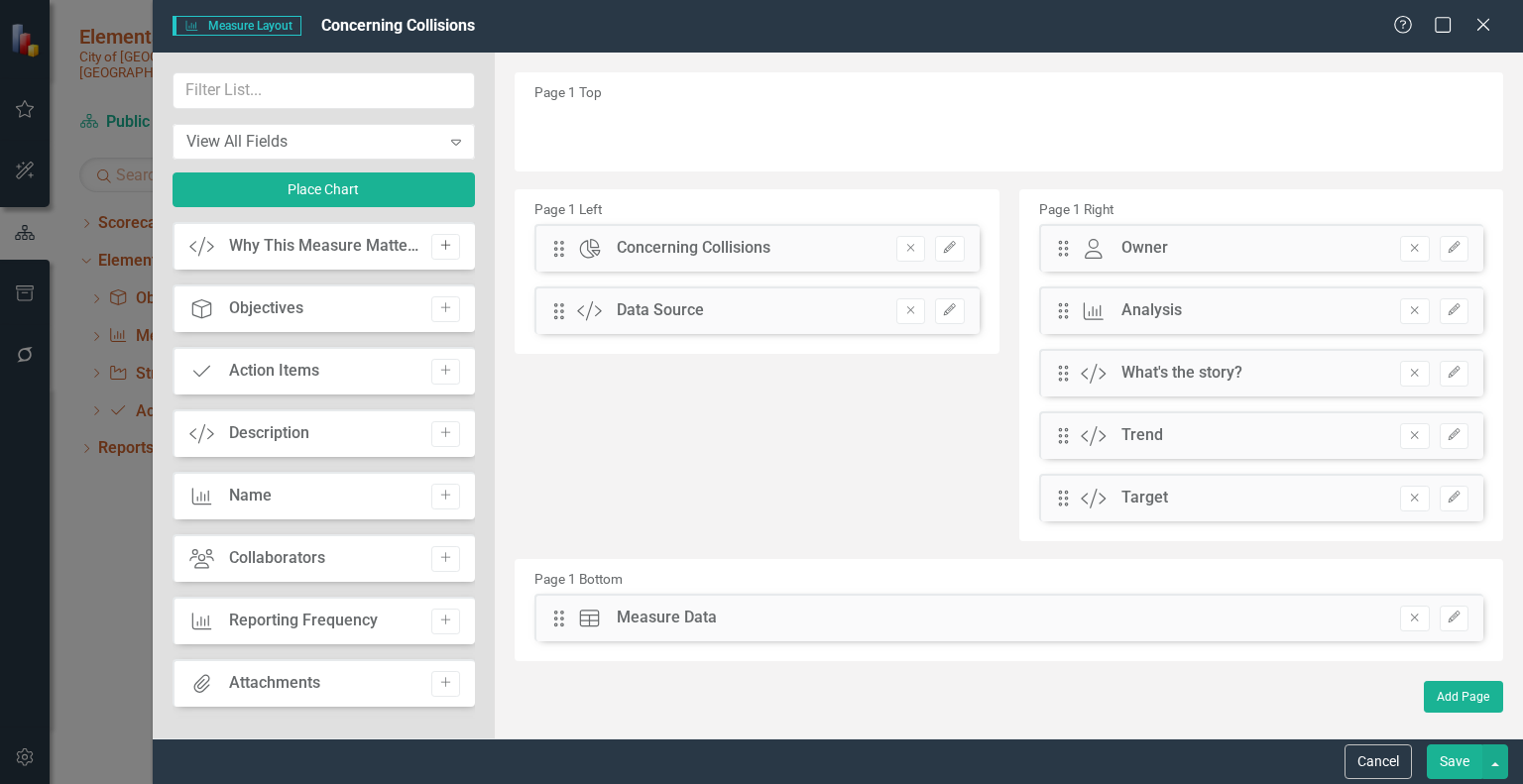 click on "Add" 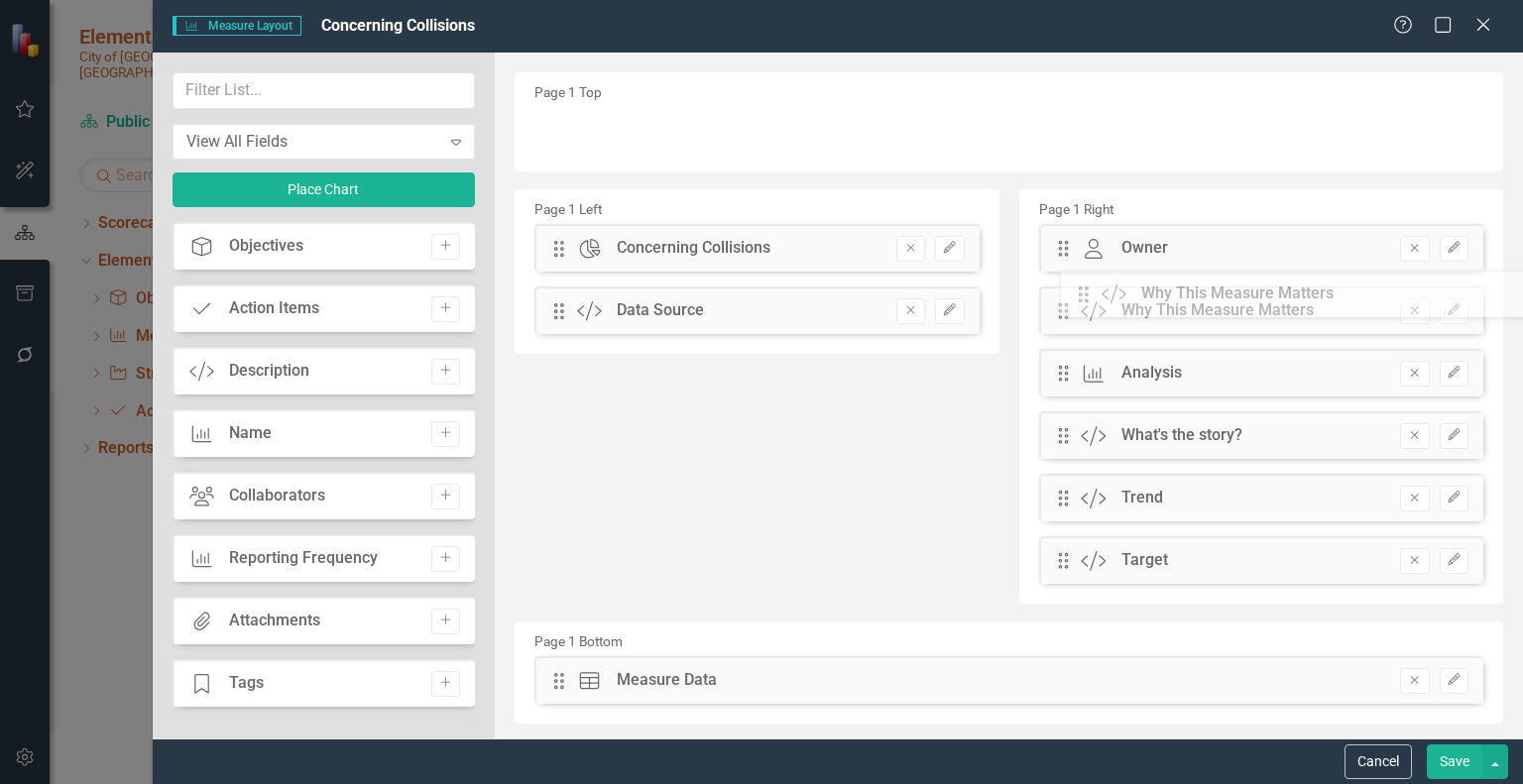 drag, startPoint x: 562, startPoint y: 131, endPoint x: 1102, endPoint y: 293, distance: 563.77655 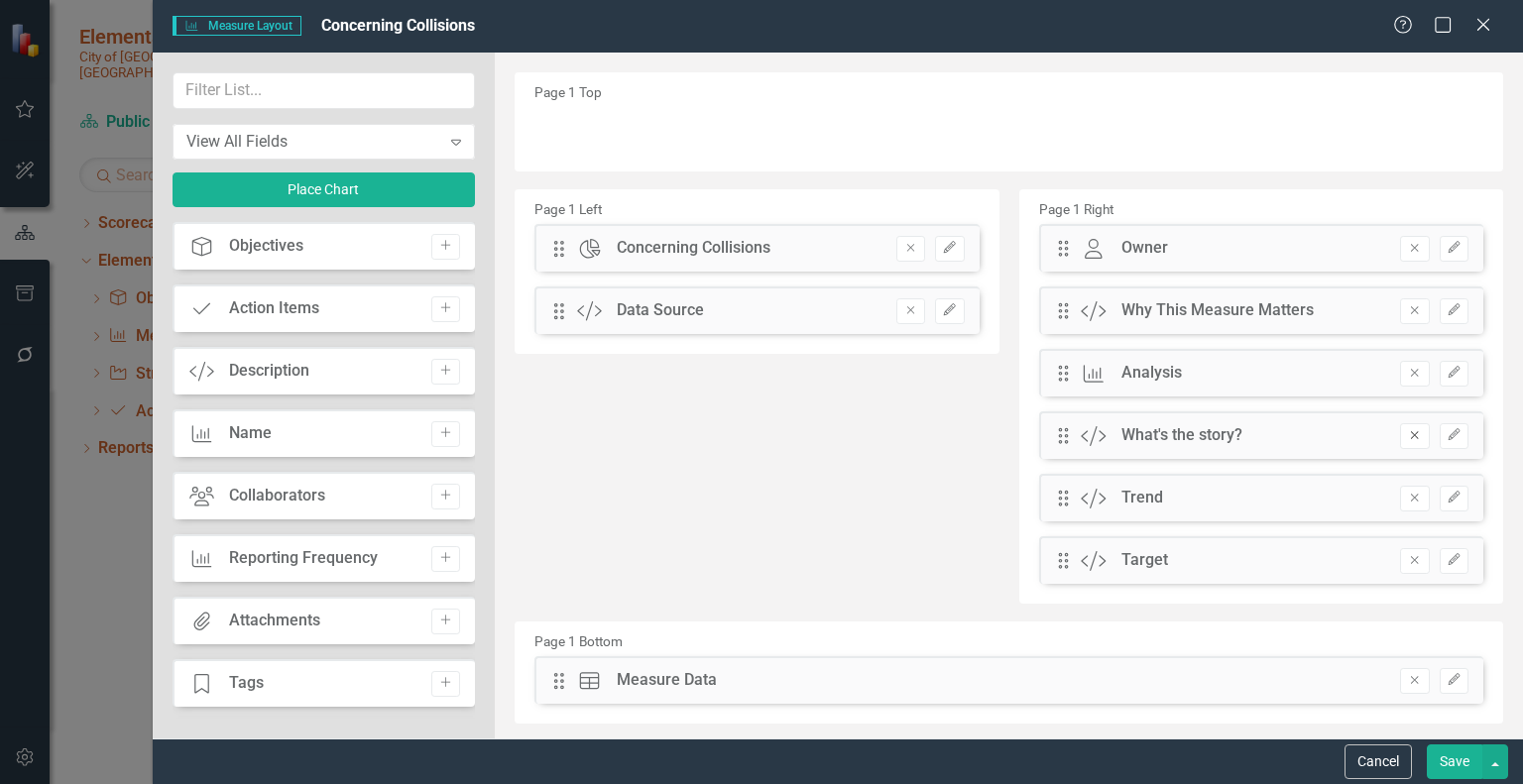 click on "Remove" 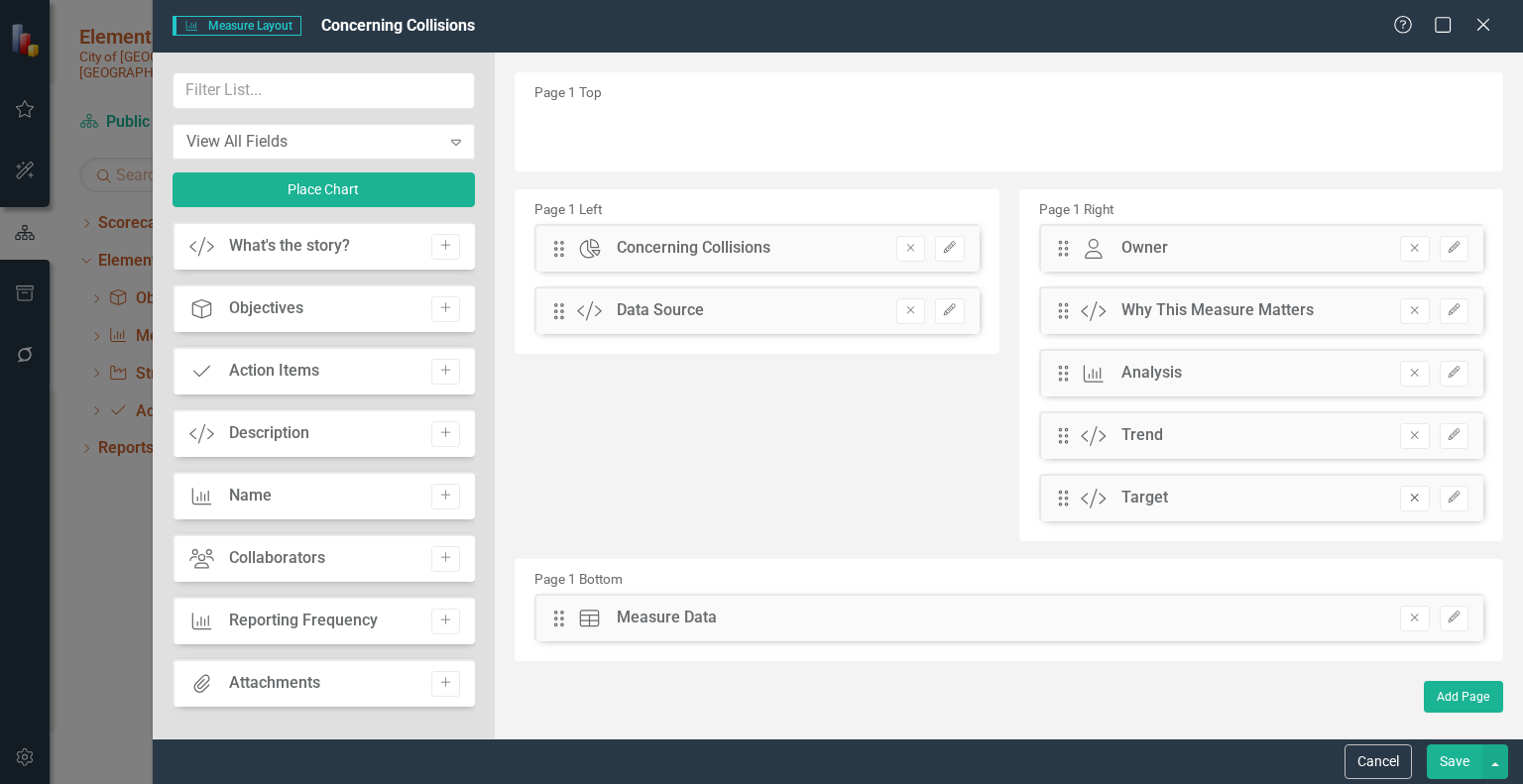 click on "Remove" 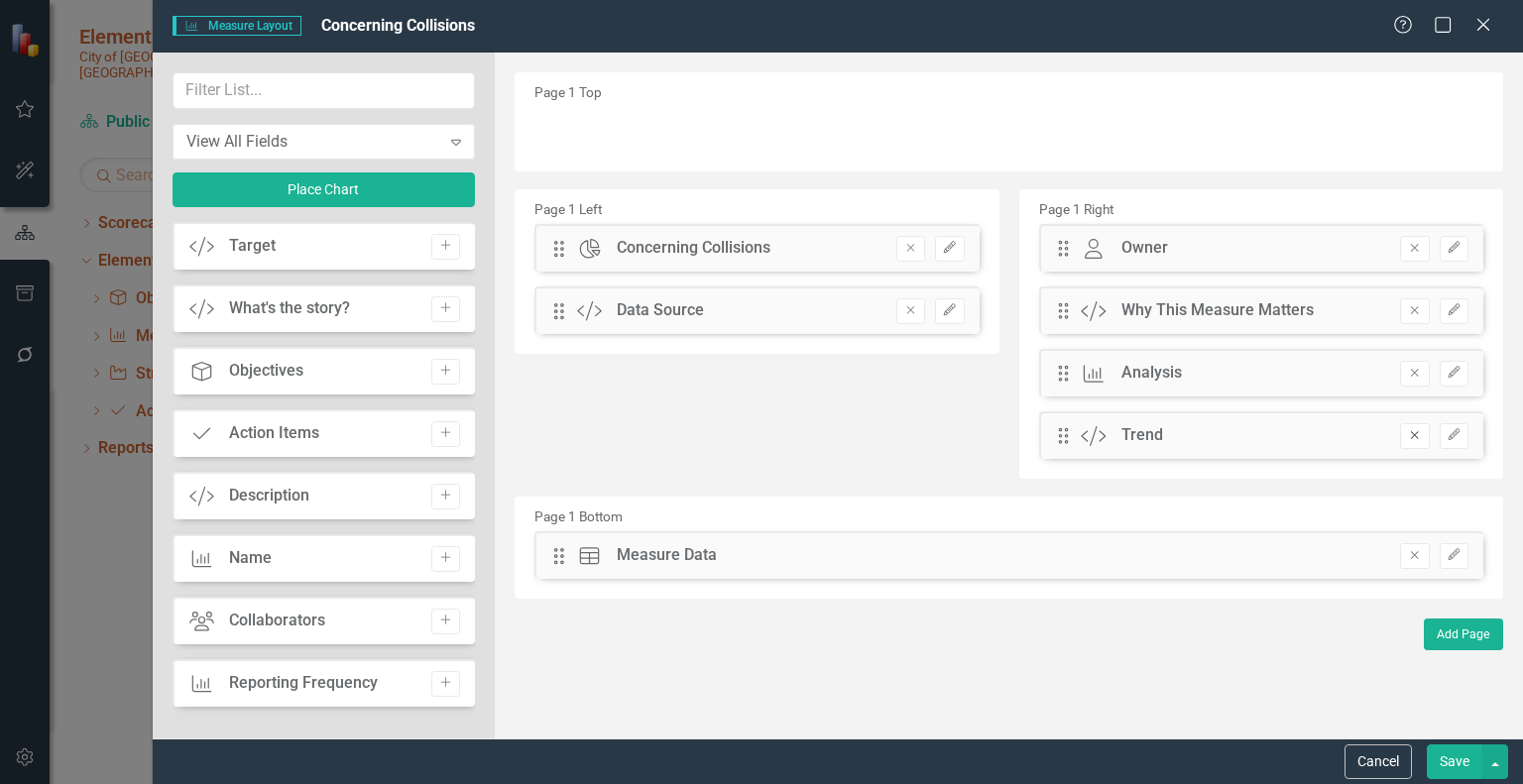 click on "Remove" 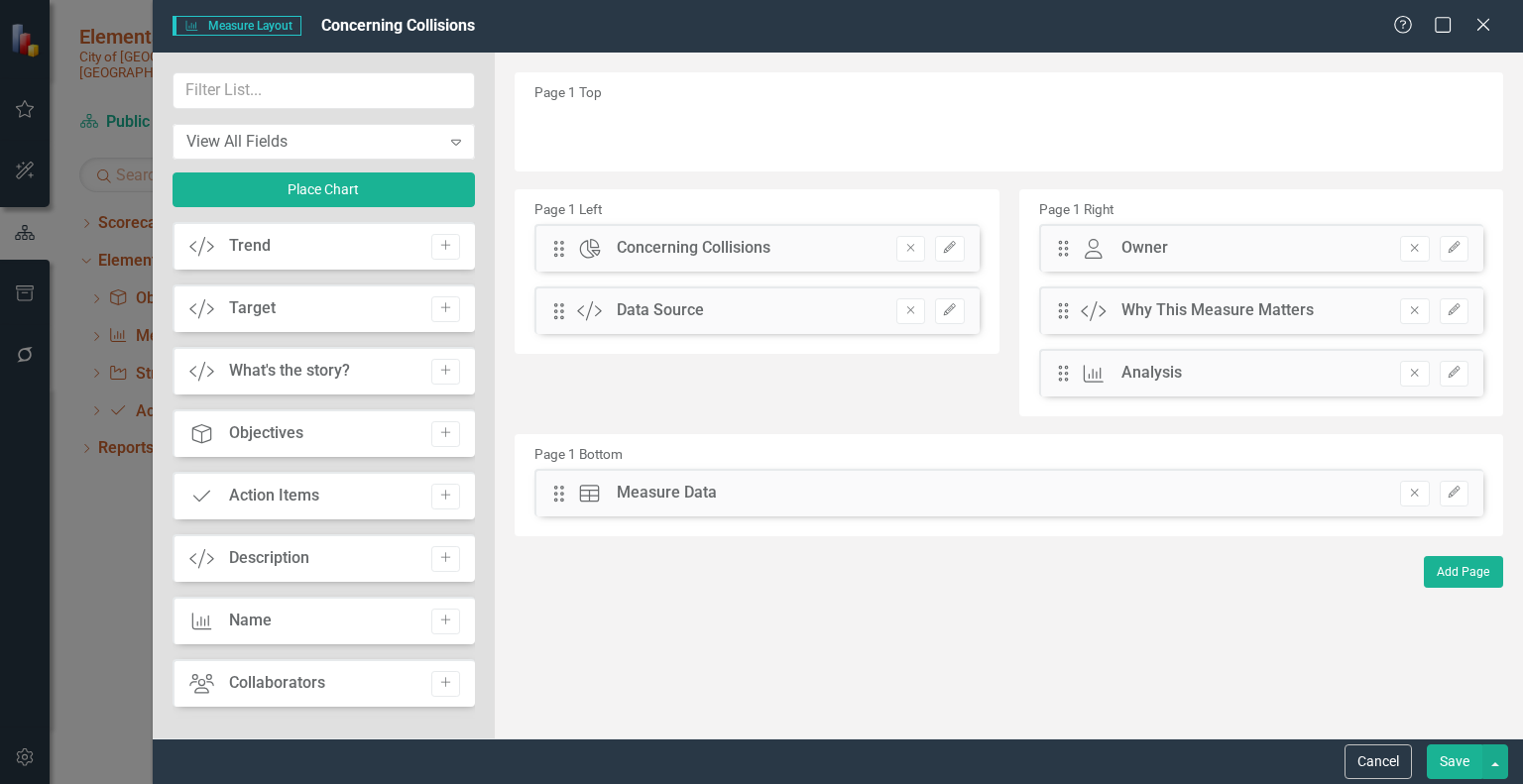 click on "Save" at bounding box center [1455, 761] 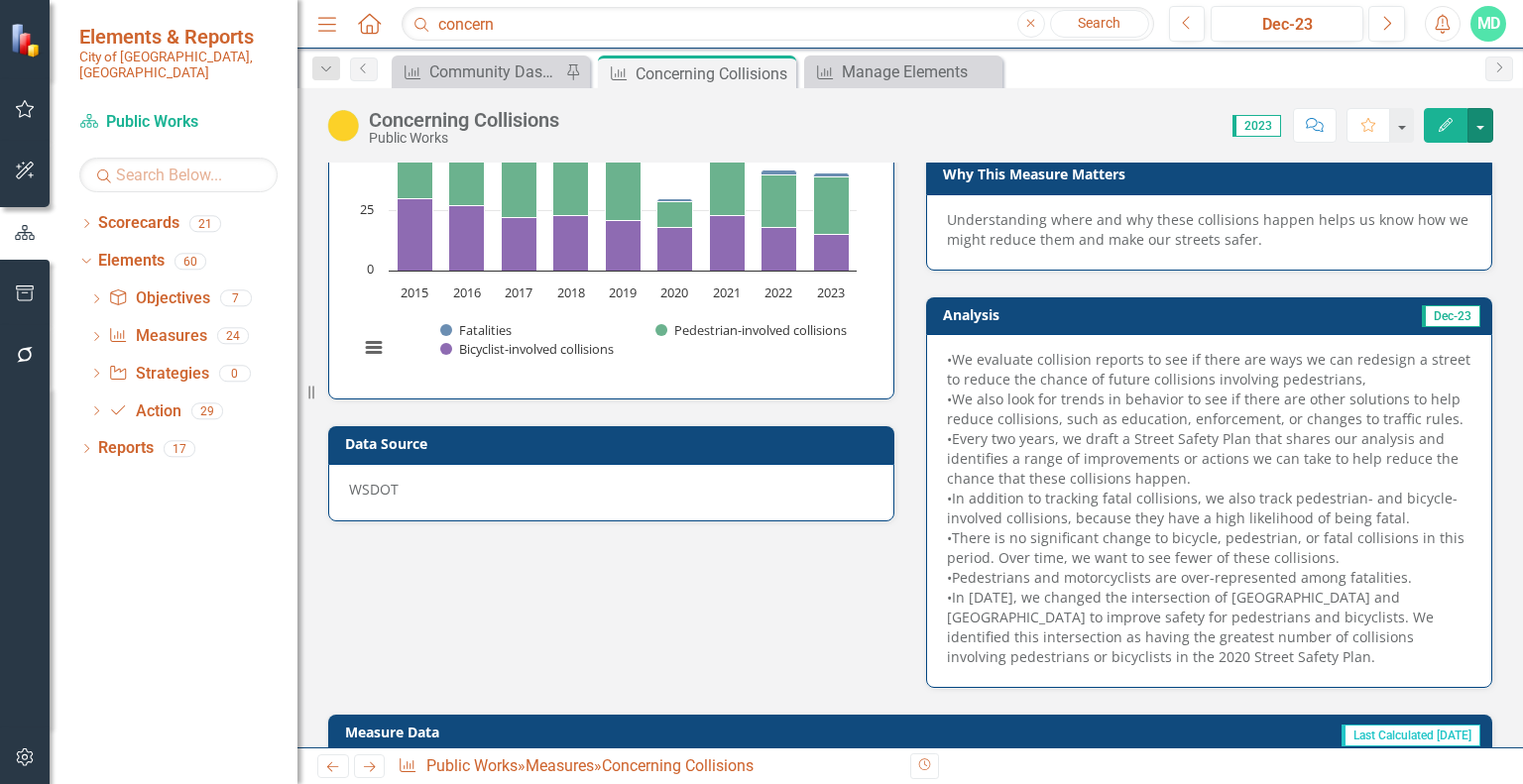 scroll, scrollTop: 198, scrollLeft: 0, axis: vertical 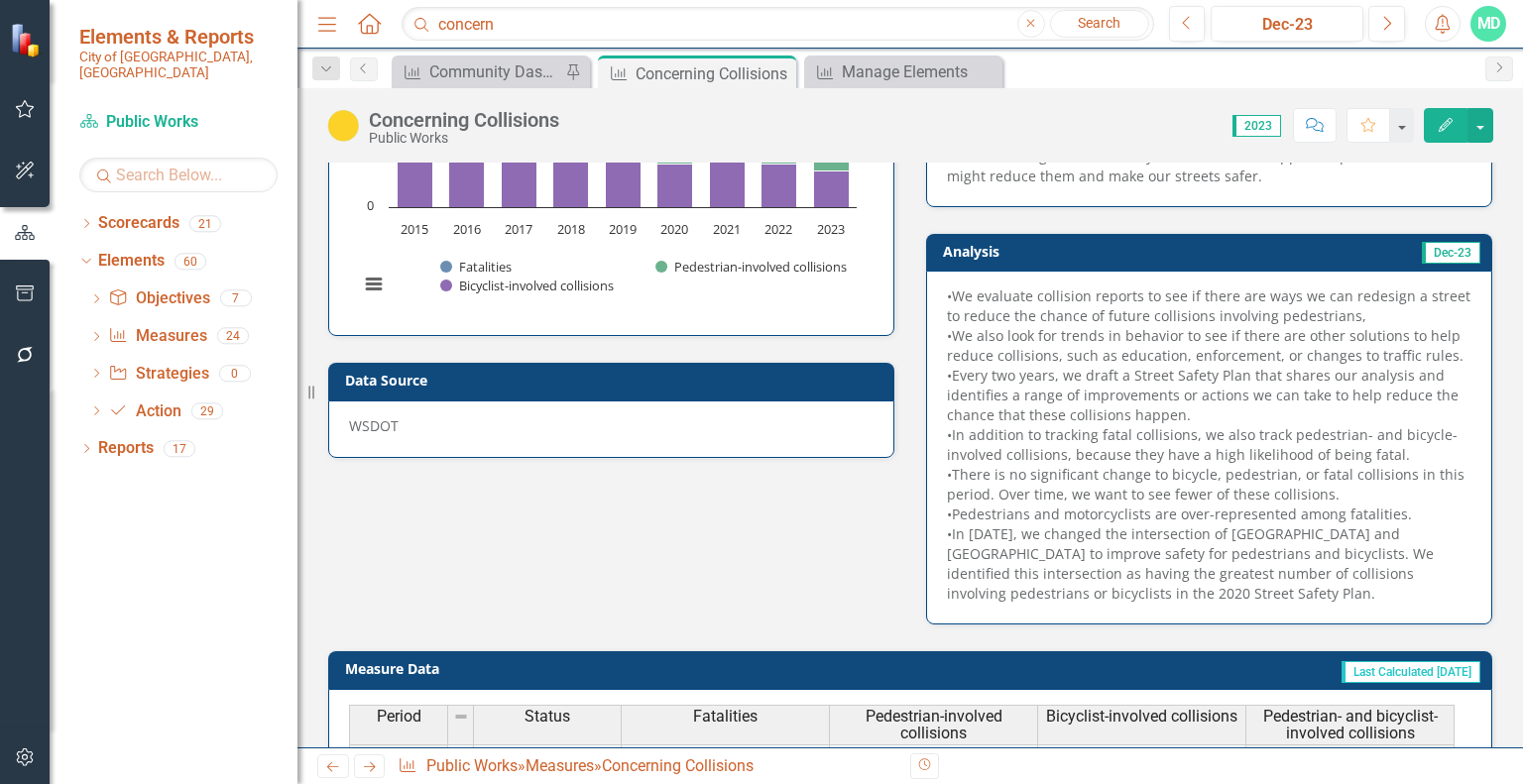 click on "Dec-23" at bounding box center (1343, 254) 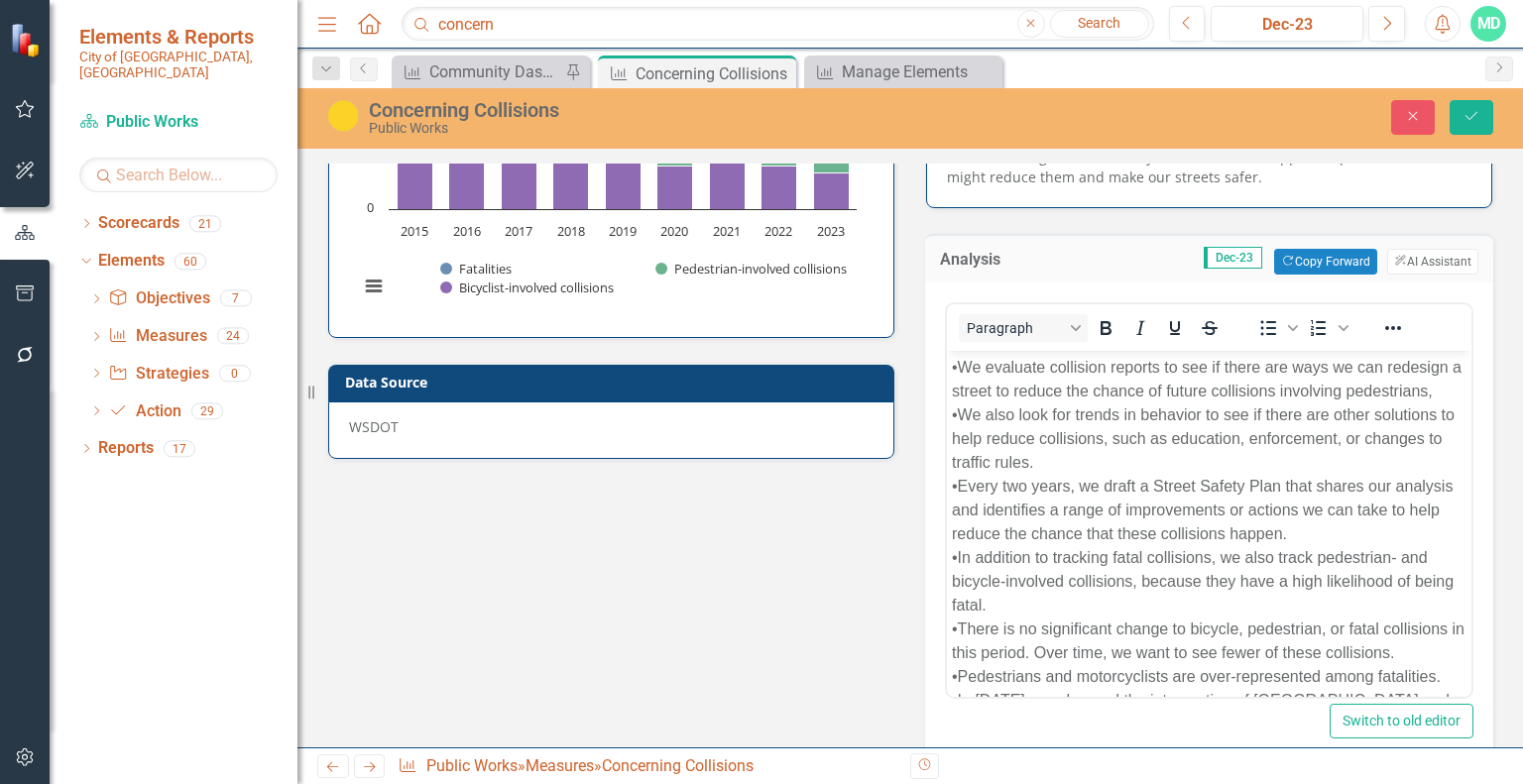 scroll, scrollTop: 0, scrollLeft: 0, axis: both 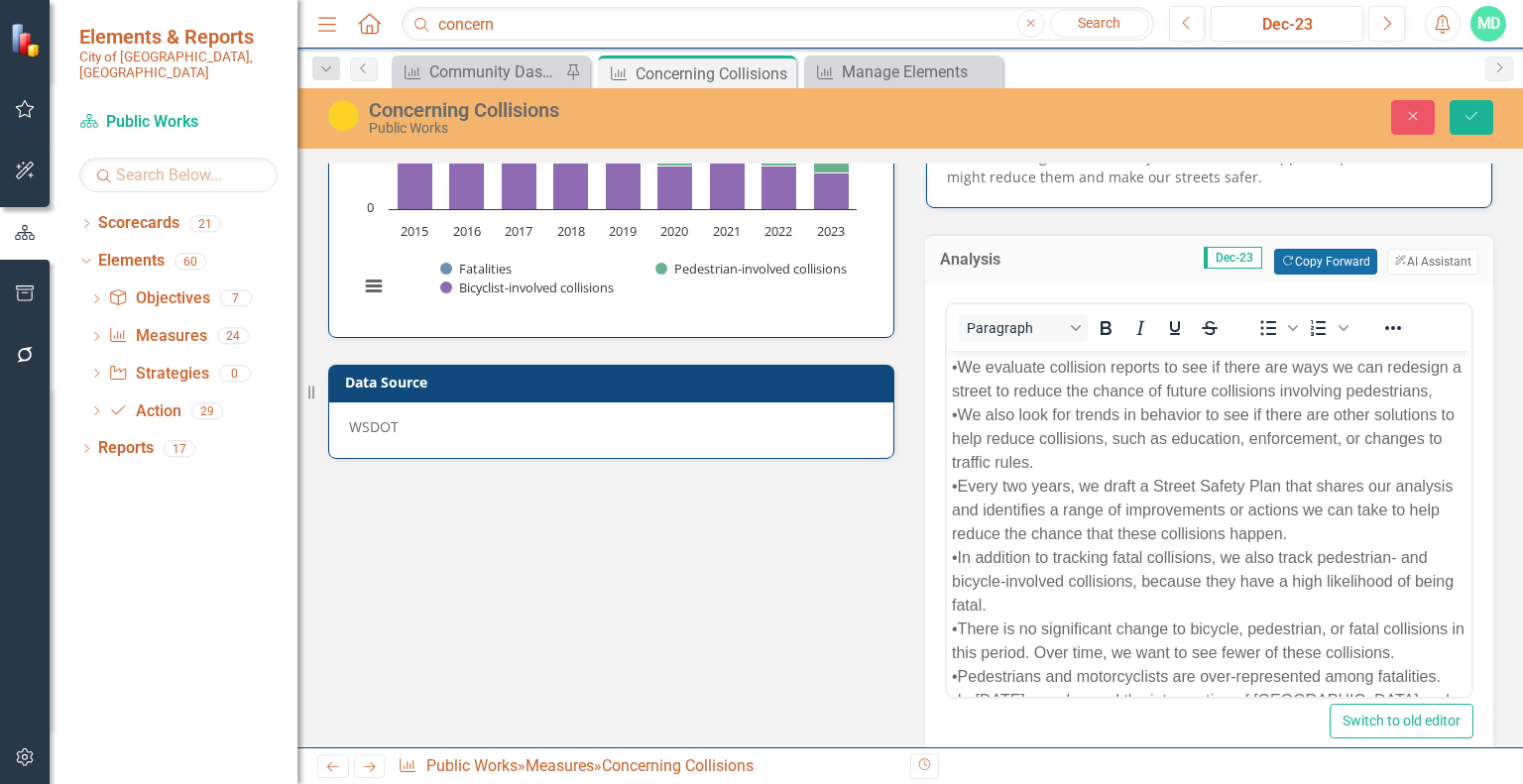 click on "Copy Forward  Copy Forward" at bounding box center [1325, 262] 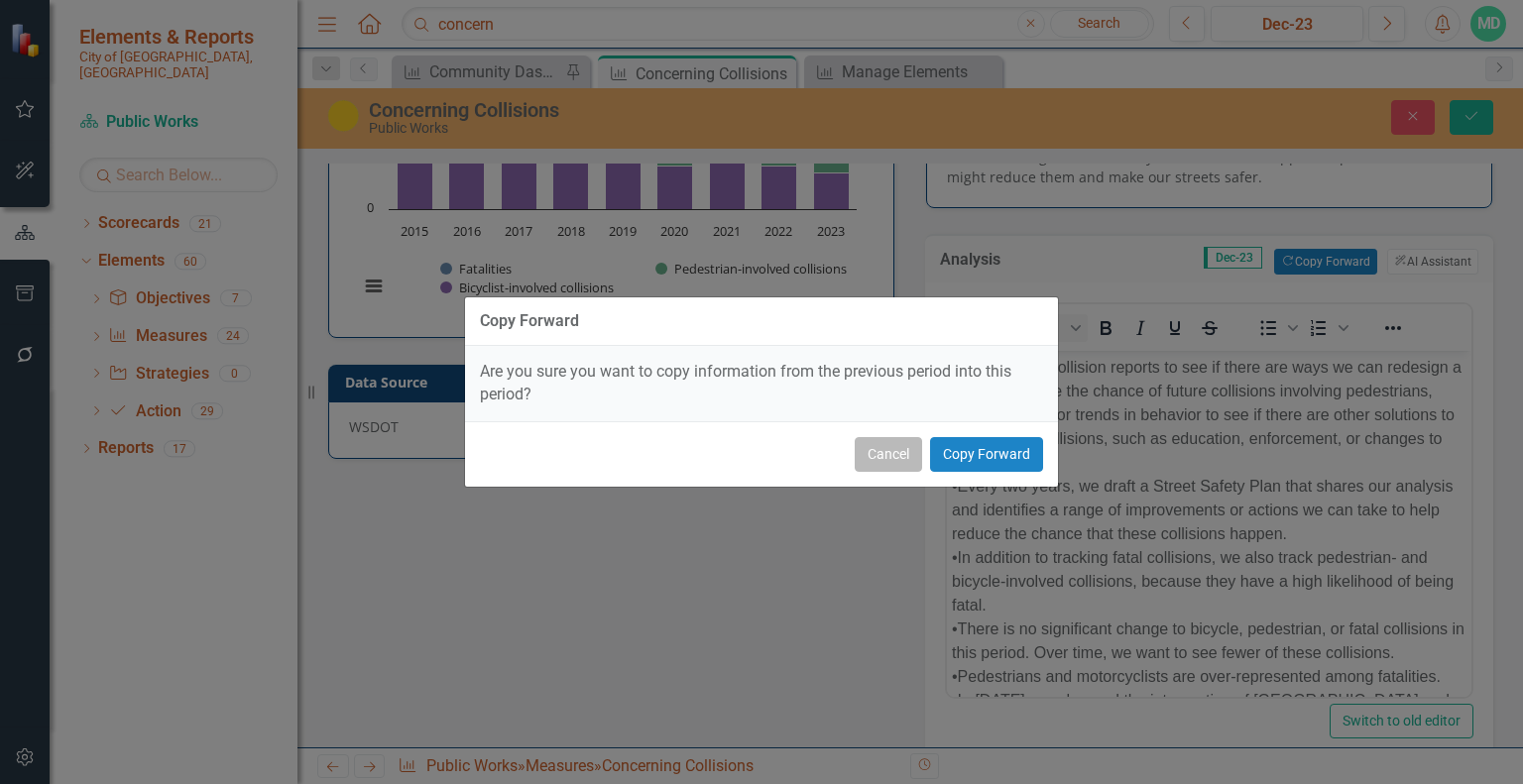 click on "Cancel" at bounding box center (888, 454) 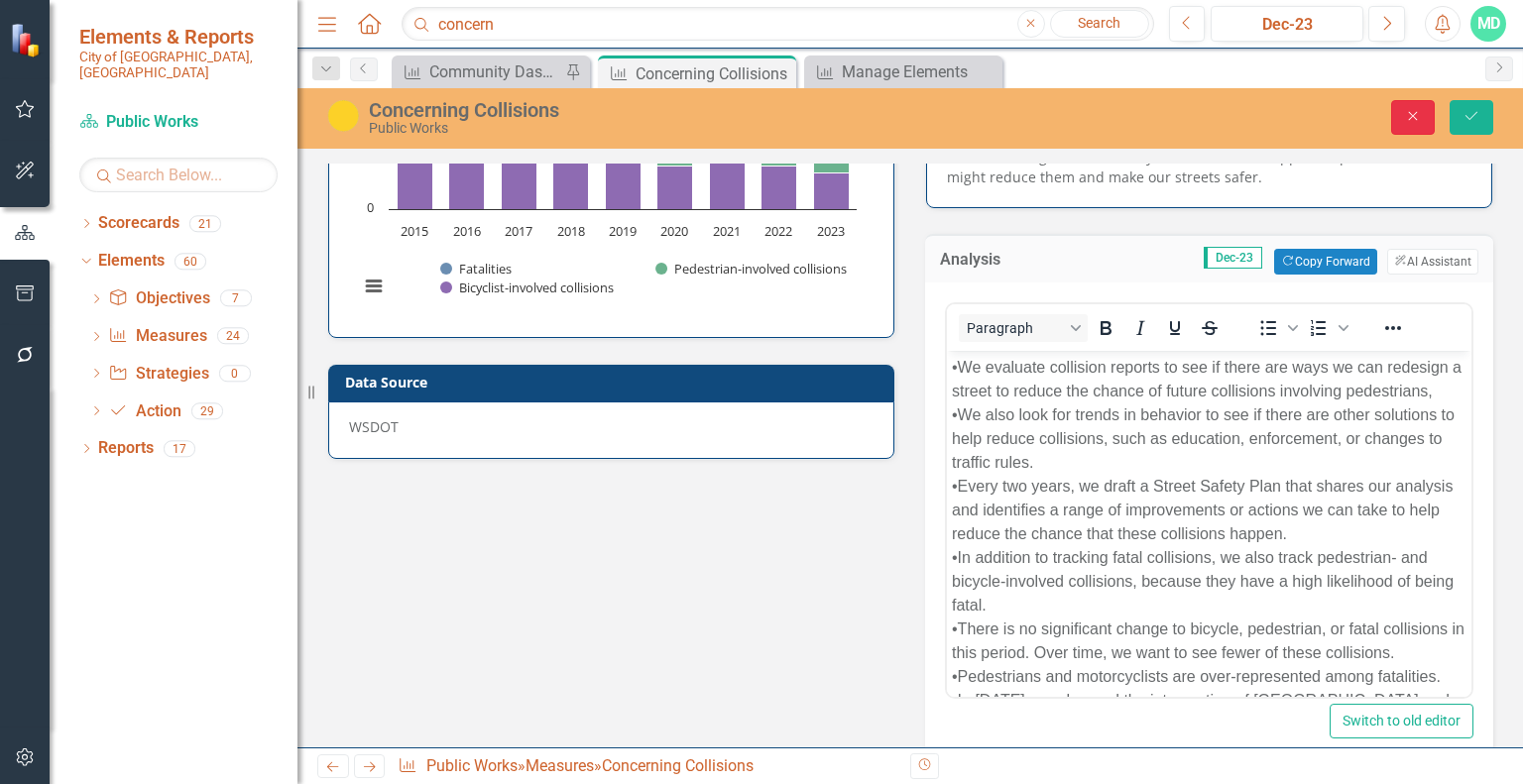 click on "Close" 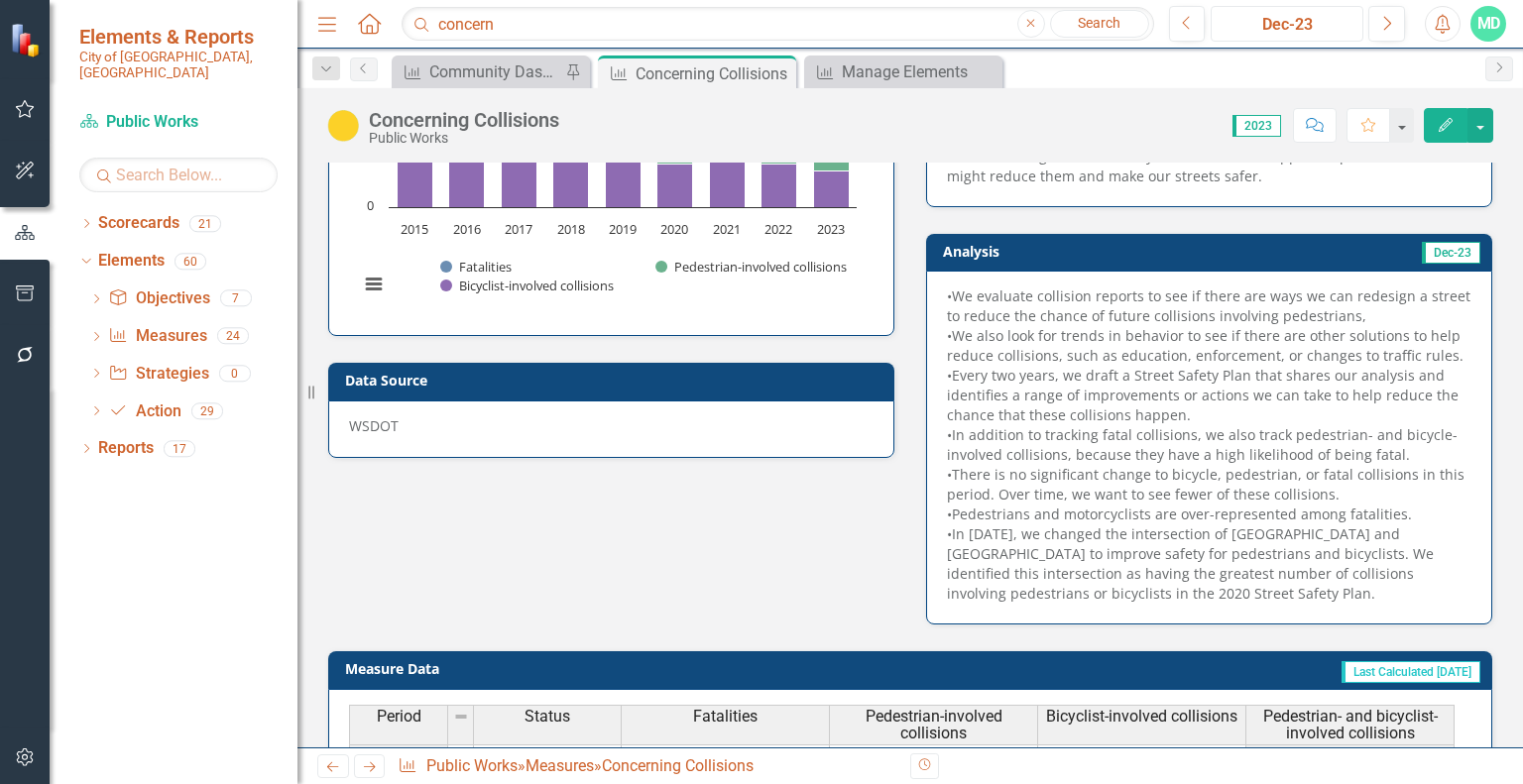 click on "Dec-23" at bounding box center [1287, 25] 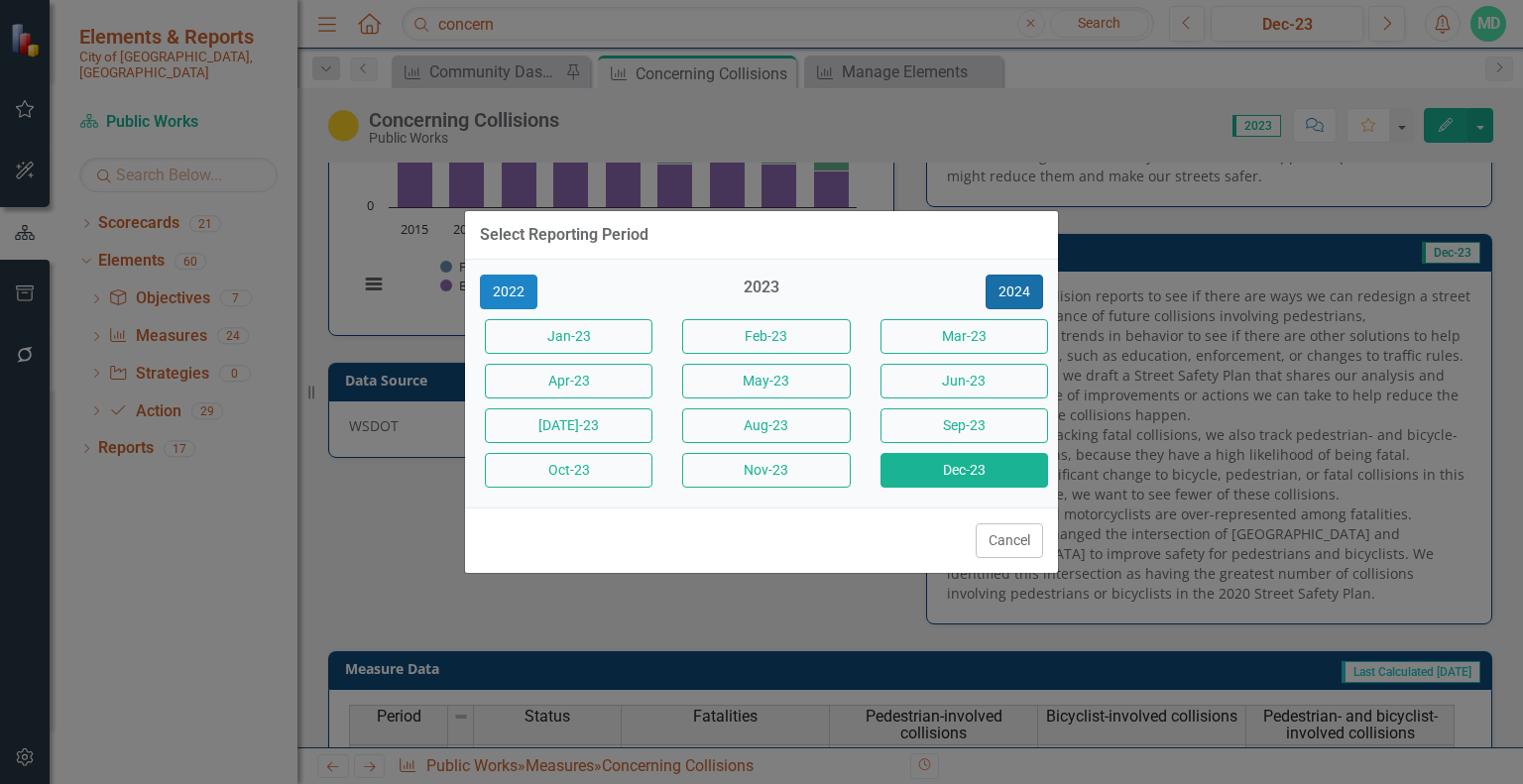 click on "2024" at bounding box center [1014, 291] 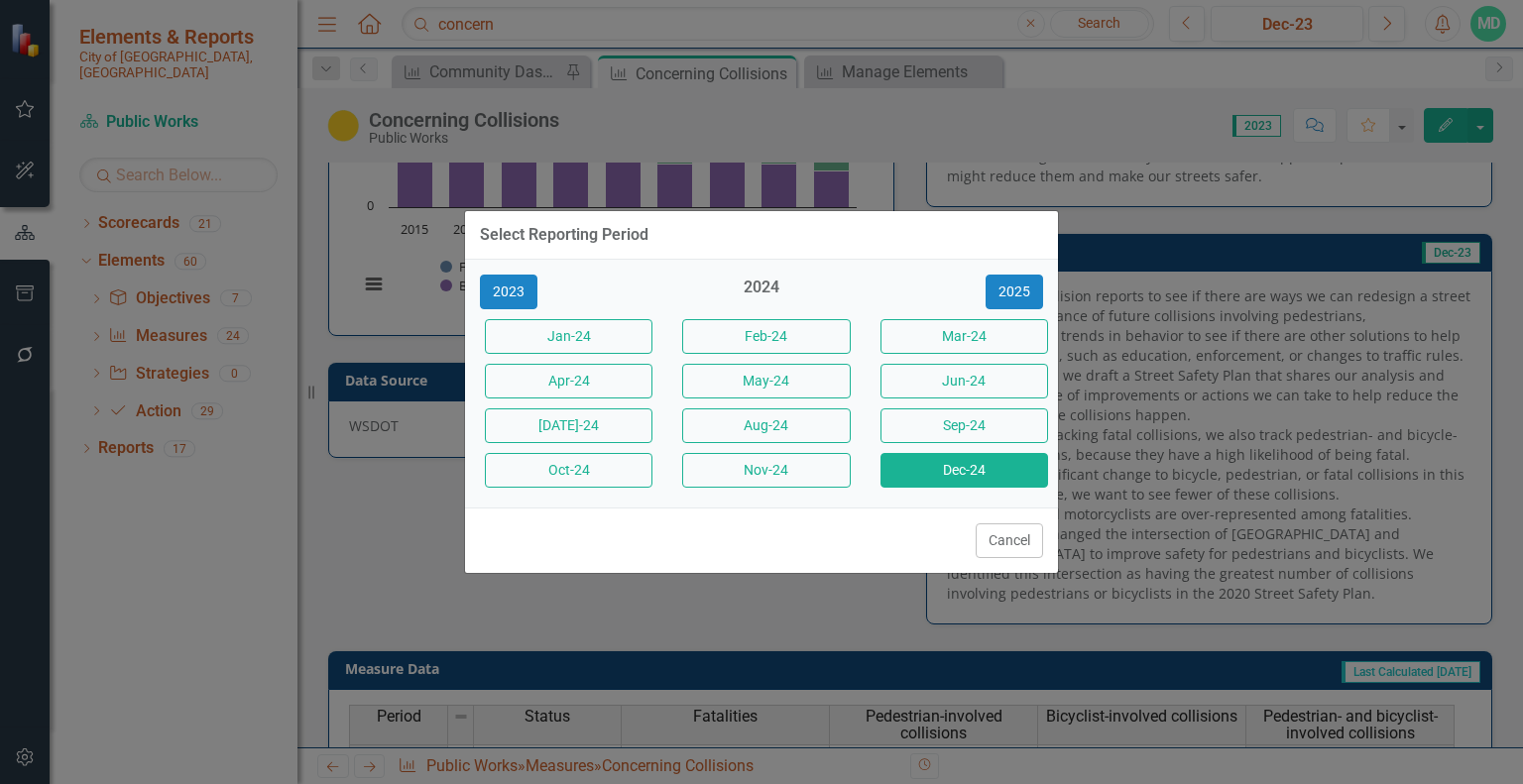 click on "Dec-24" at bounding box center [964, 470] 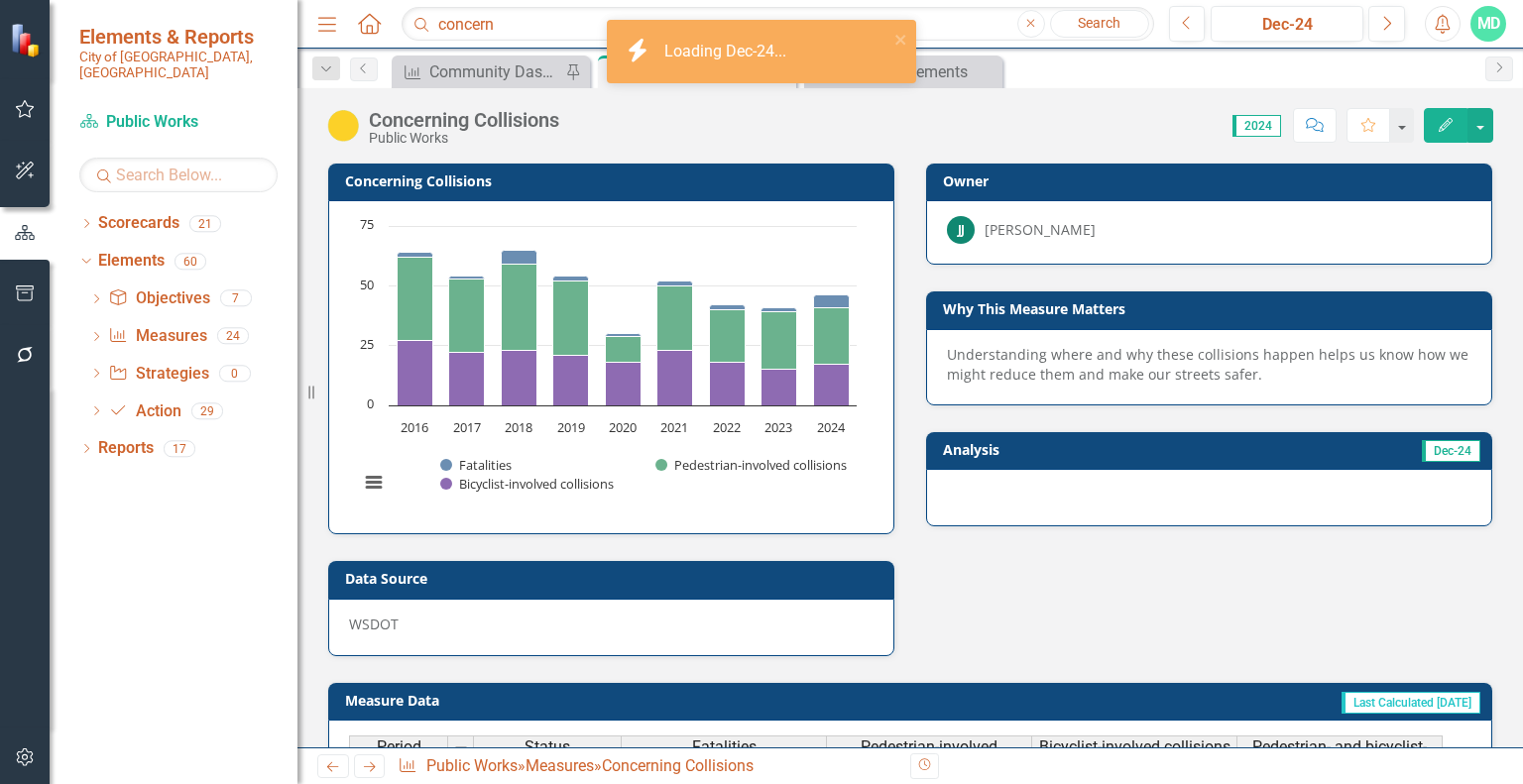 click on "Analysis" at bounding box center [1073, 449] 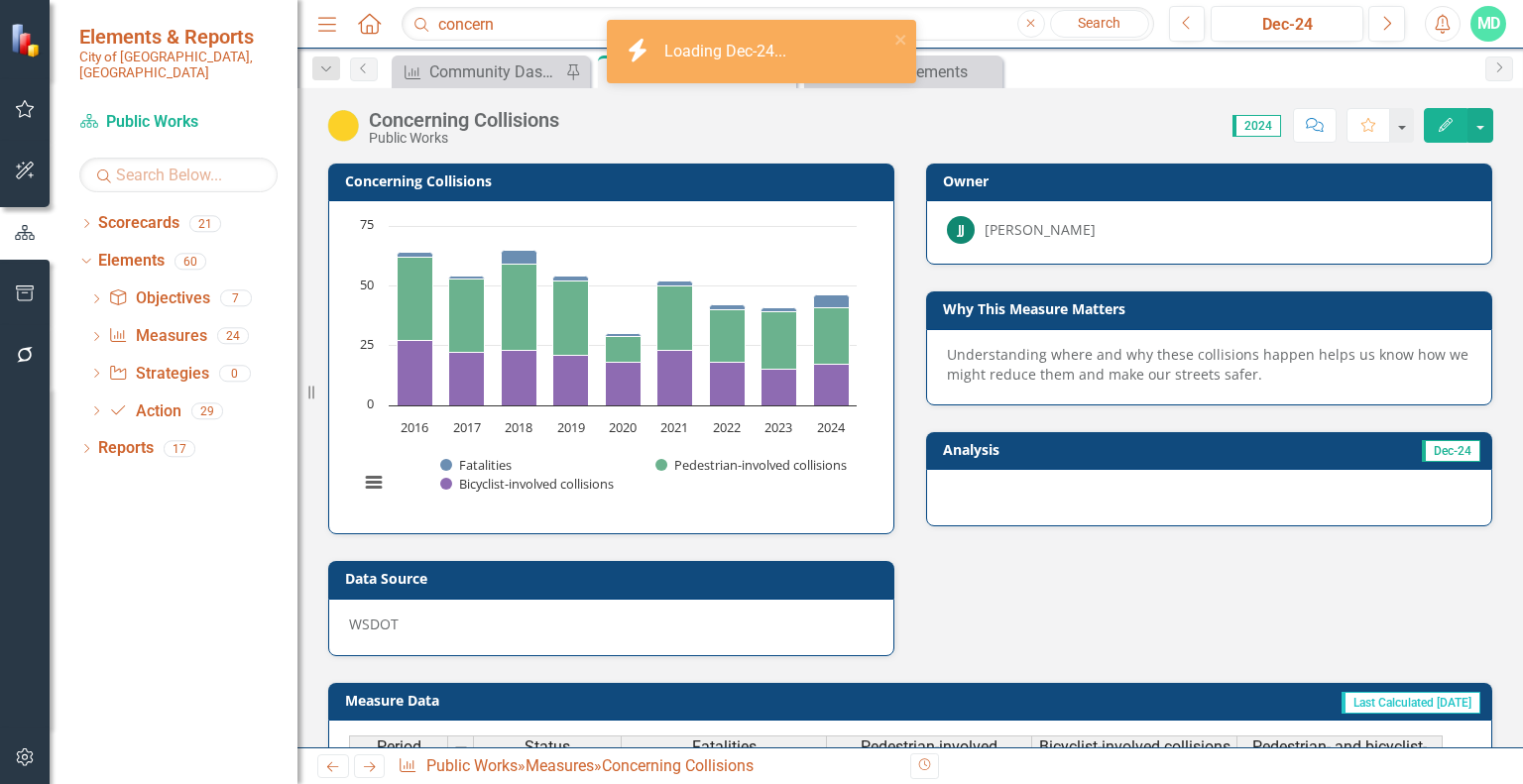 click on "Analysis" at bounding box center (1073, 449) 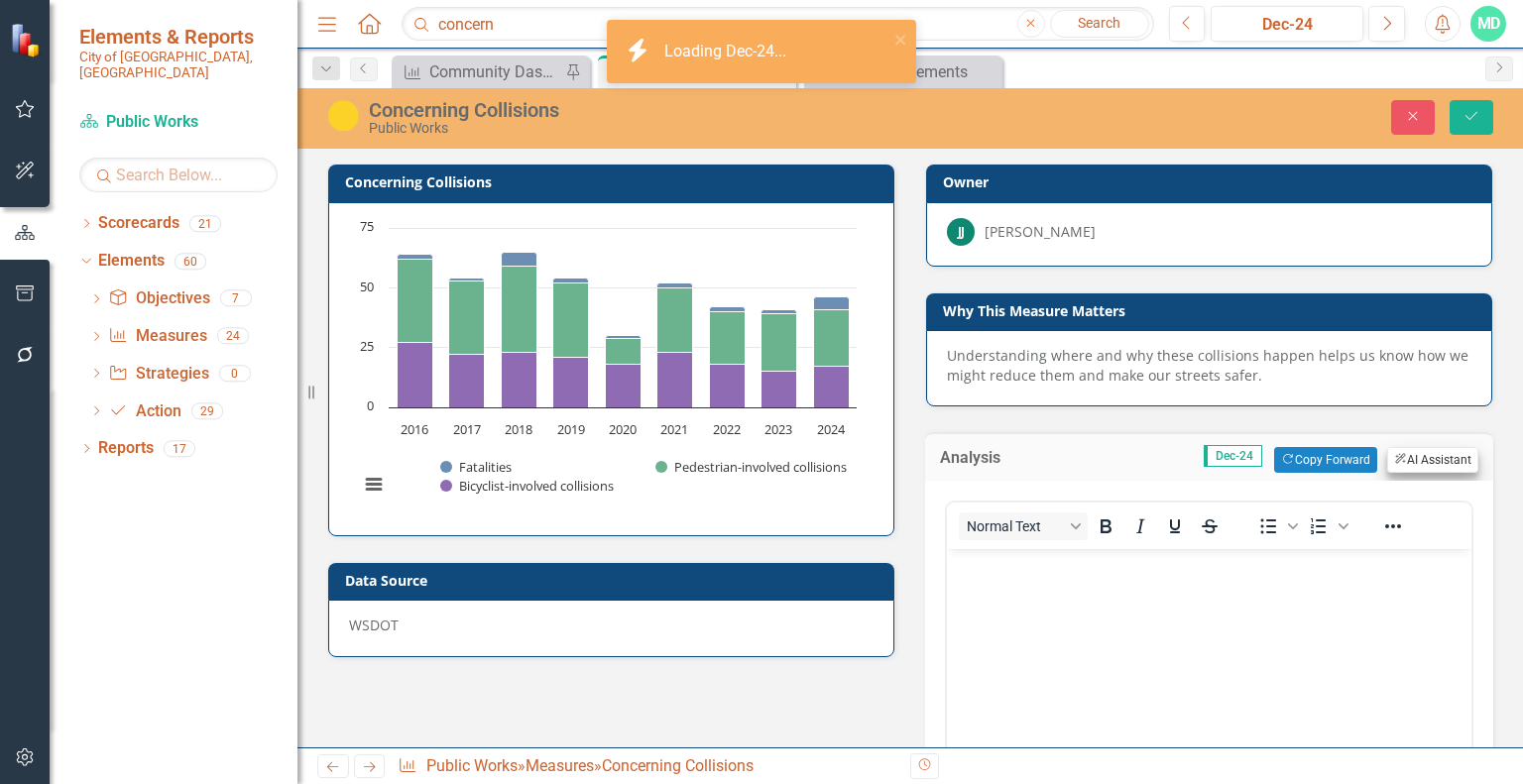 scroll, scrollTop: 0, scrollLeft: 0, axis: both 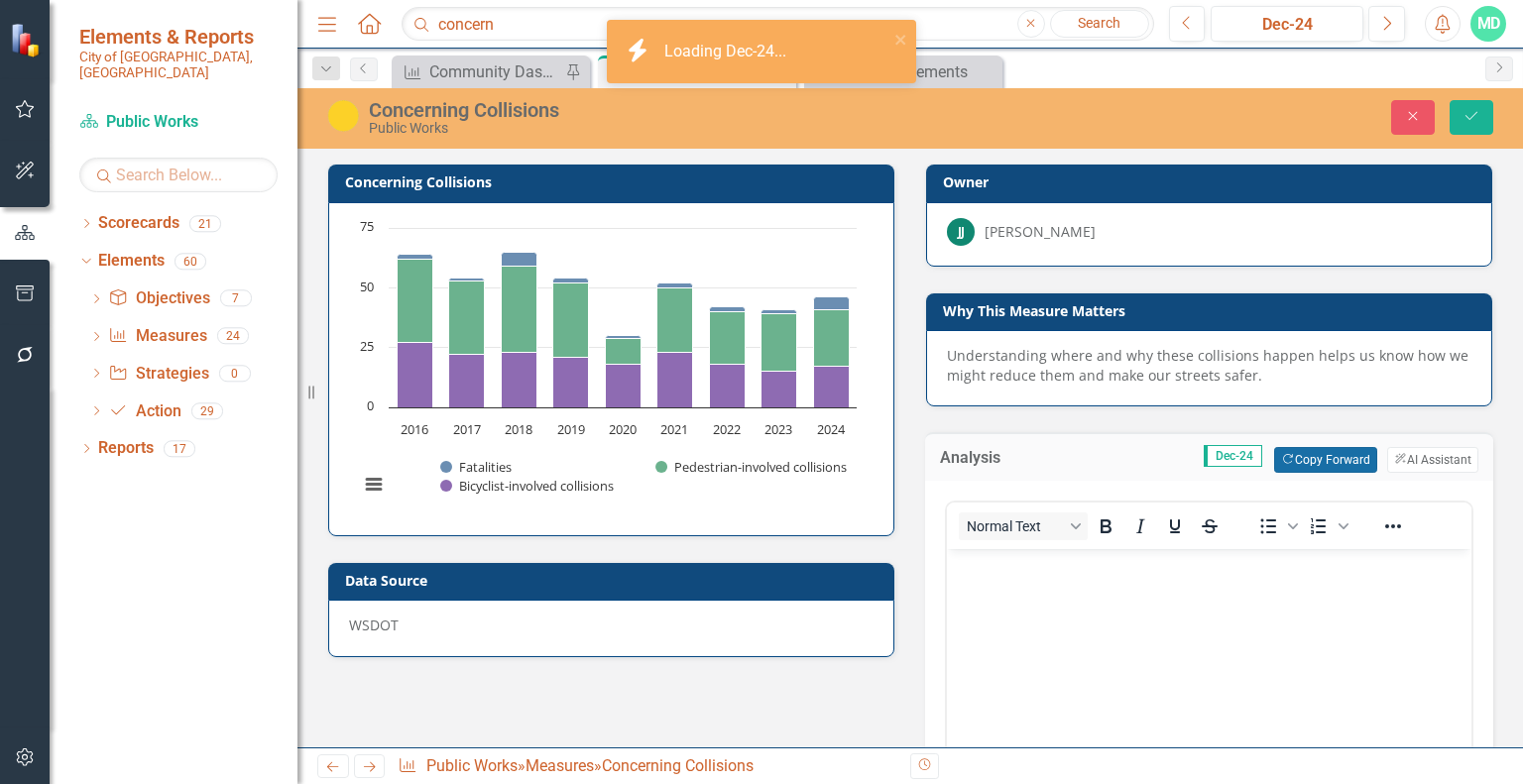 click on "Copy Forward  Copy Forward" at bounding box center [1325, 460] 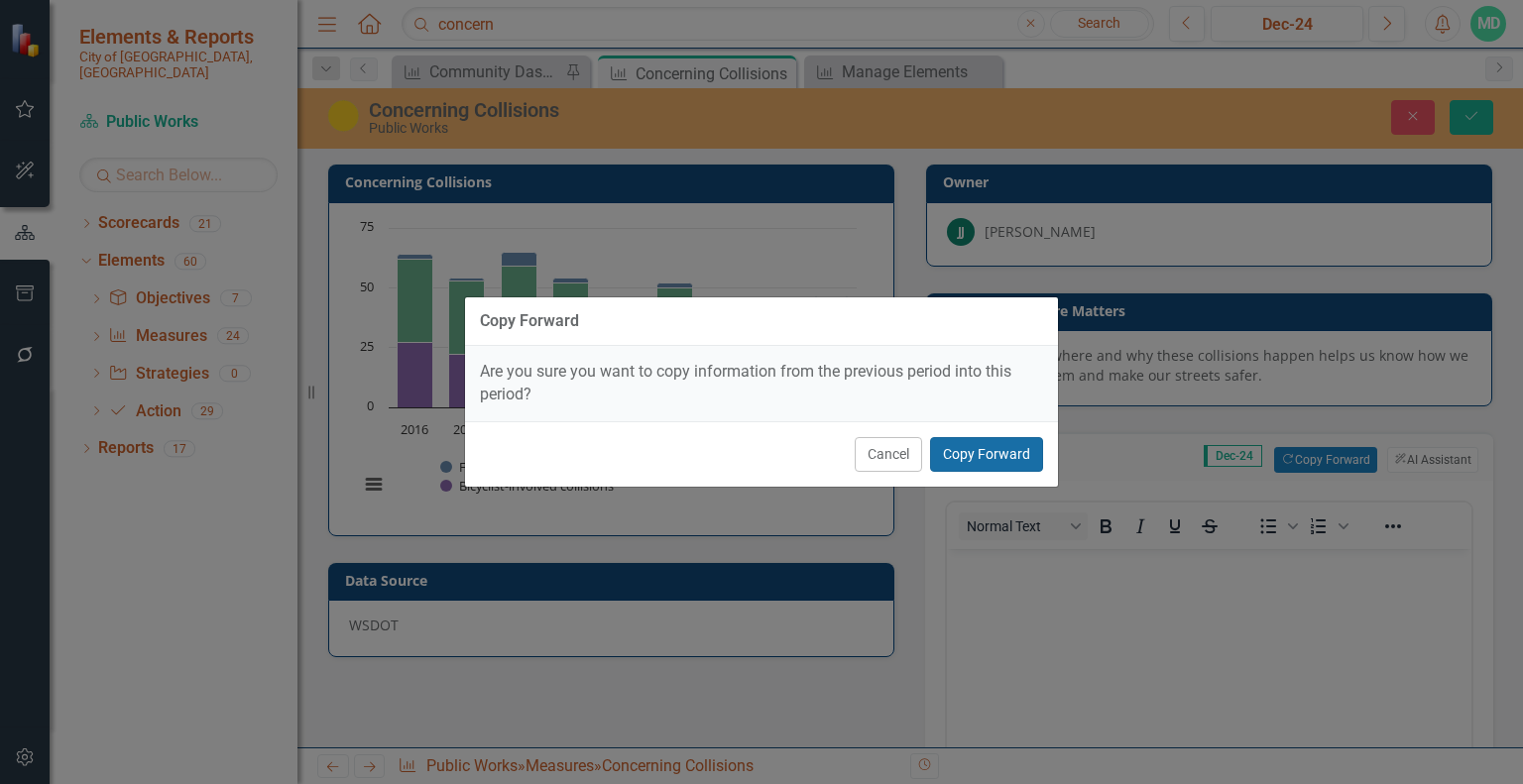 click on "Copy Forward" at bounding box center (987, 454) 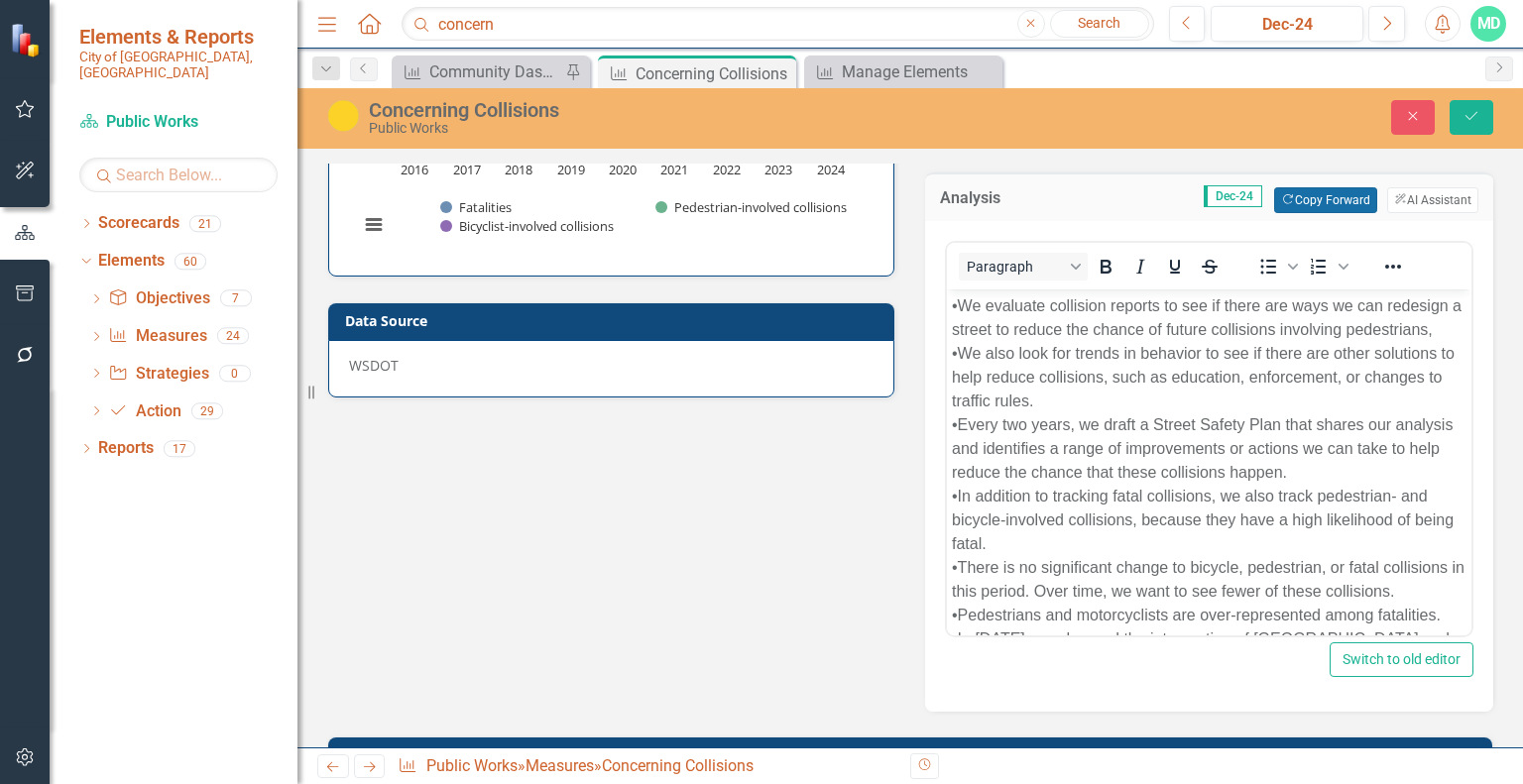 scroll, scrollTop: 297, scrollLeft: 0, axis: vertical 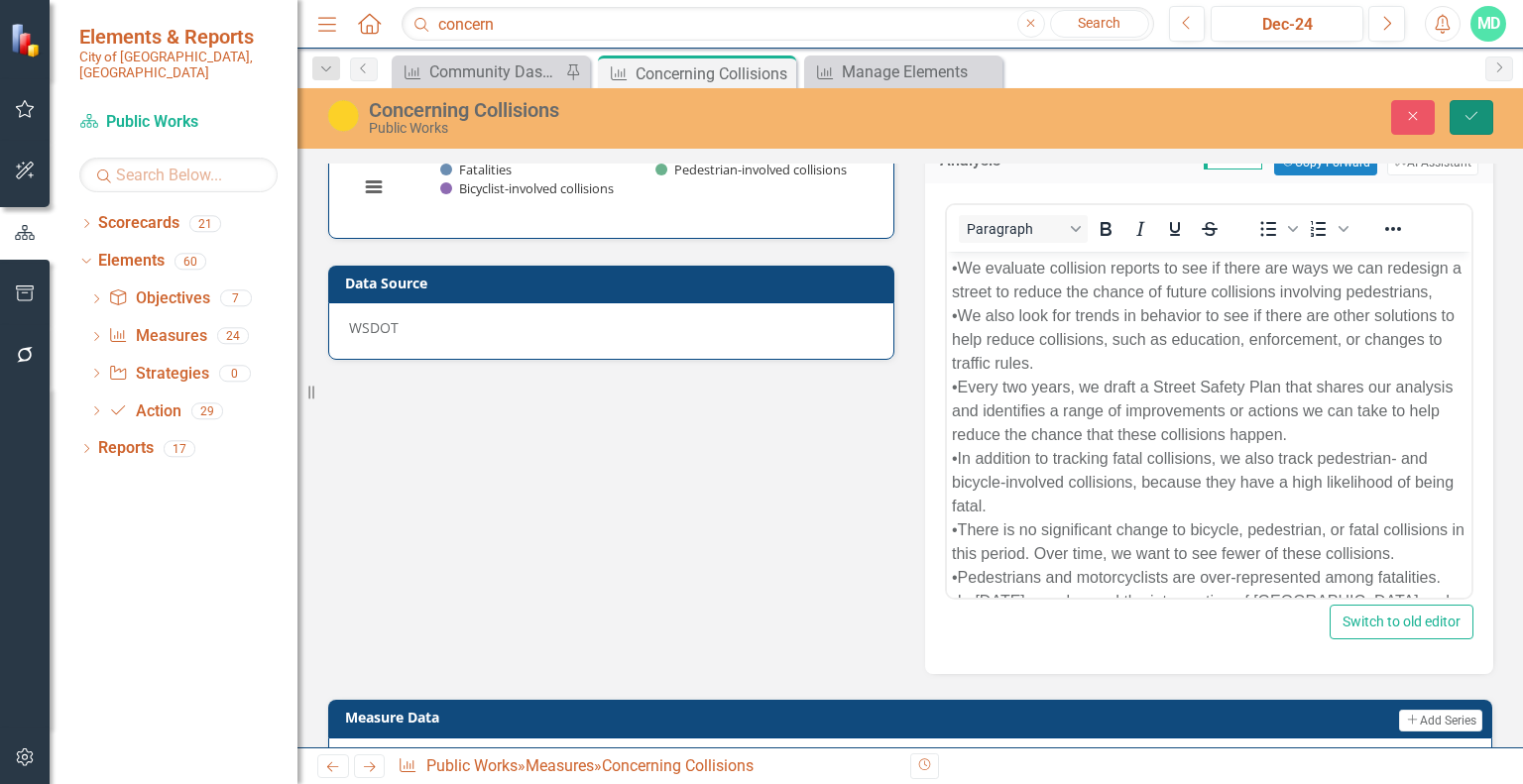 click 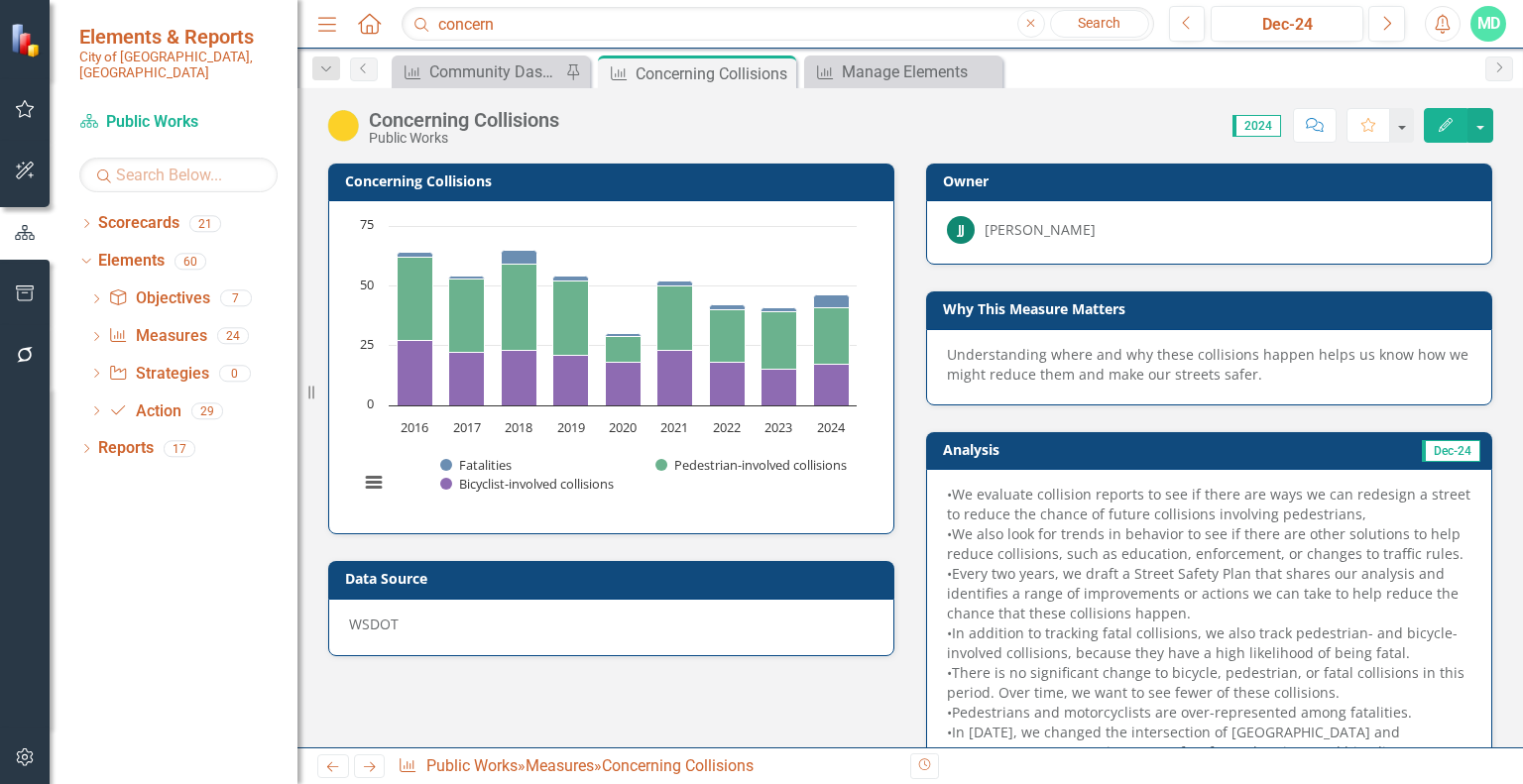 scroll, scrollTop: 99, scrollLeft: 0, axis: vertical 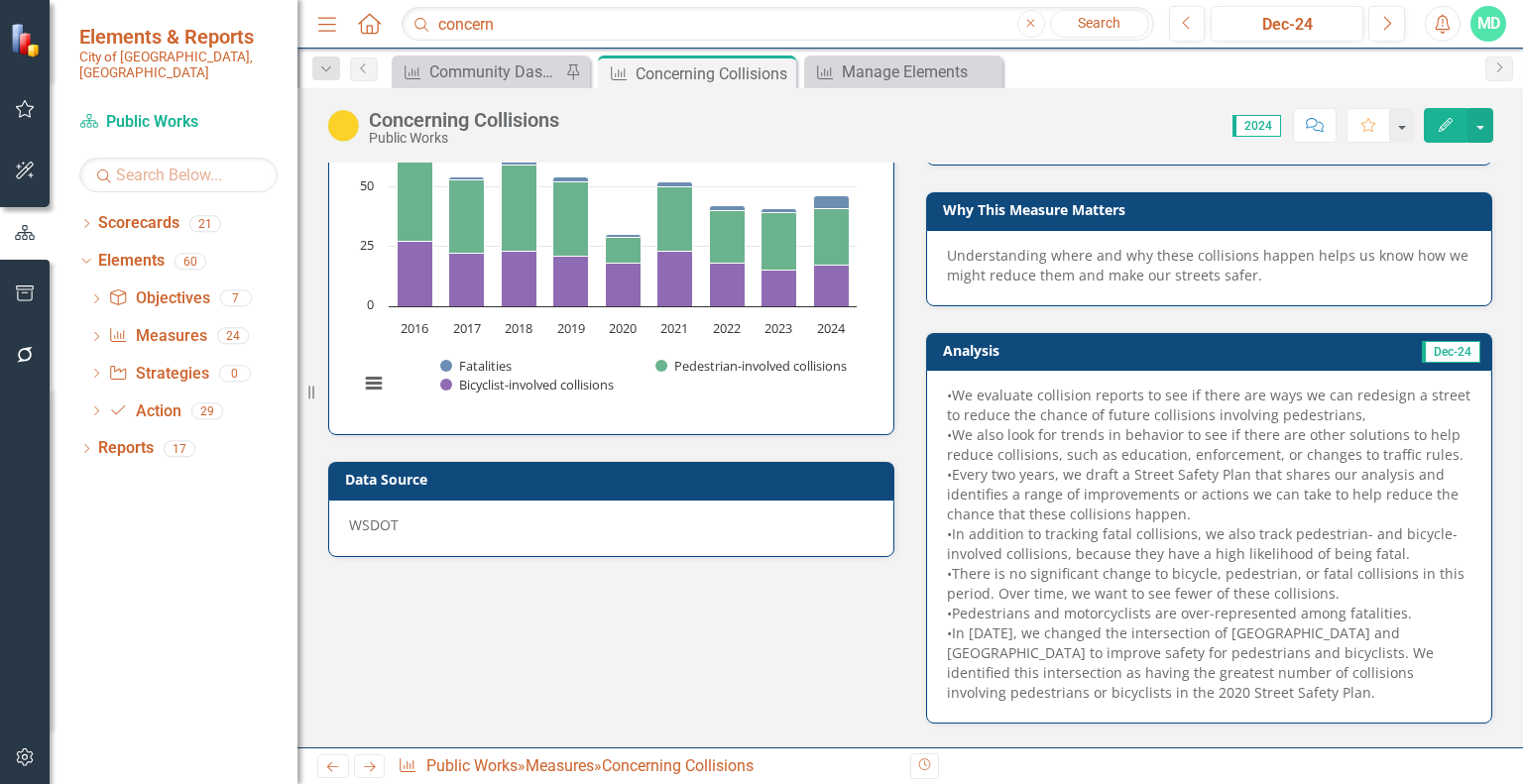drag, startPoint x: 1127, startPoint y: 692, endPoint x: 931, endPoint y: 373, distance: 374.40219 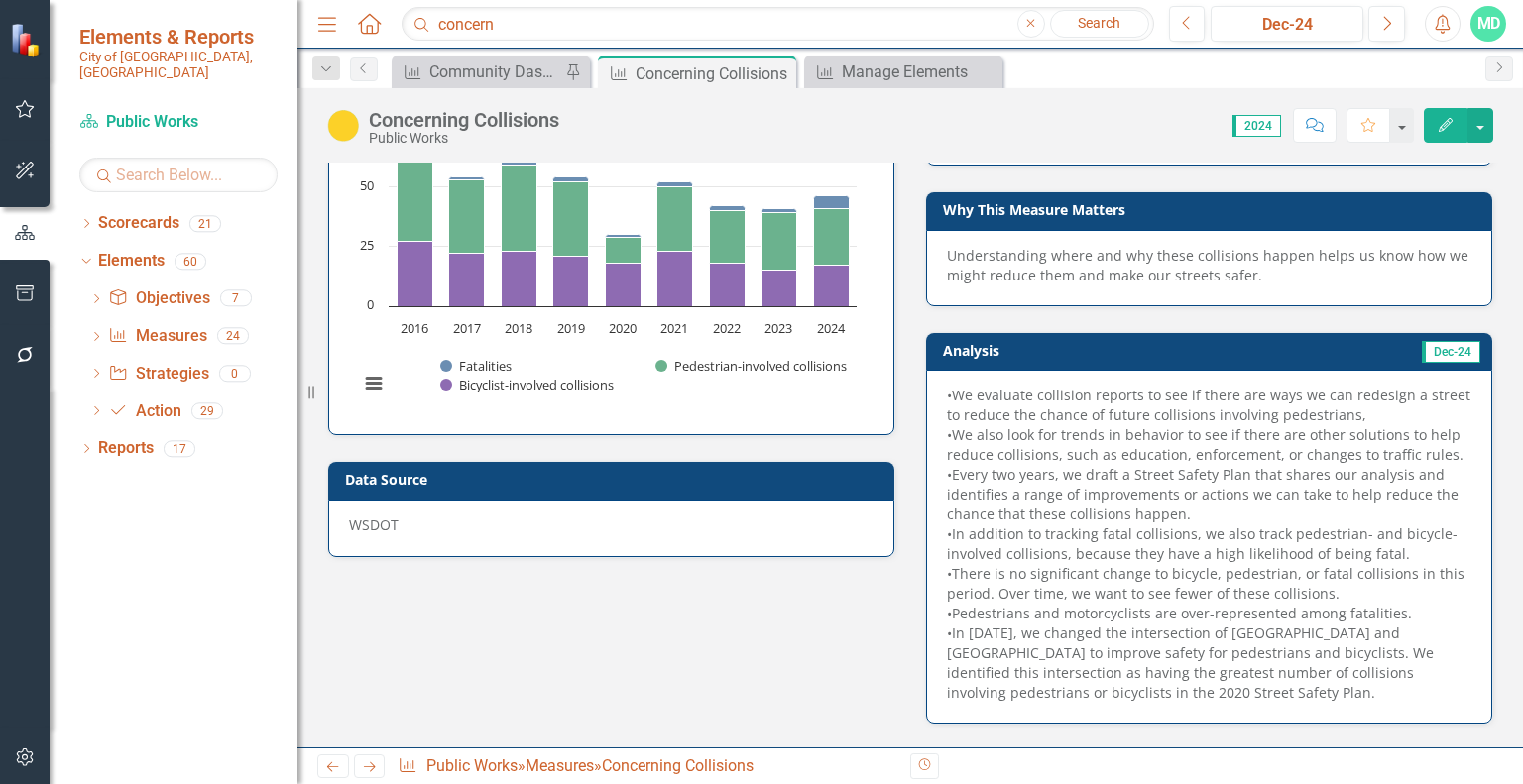 click on "•We evaluate collision reports to see if there are ways we can redesign a street to reduce the chance of future collisions involving pedestrians,
•We also look for trends in behavior to see if there are other solutions to help reduce collisions, such as education, enforcement, or changes to traffic rules.
•Every two years, we draft a Street Safety Plan that shares our analysis and identifies a range of improvements or actions we can take to help reduce the chance that these collisions happen.
•In addition to tracking fatal collisions, we also track pedestrian- and bicycle-involved collisions, because they have a high likelihood of being fatal.
•There is no significant change to bicycle, pedestrian, or fatal collisions in this period. Over time, we want to see fewer of these collisions.
•Pedestrians and motorcyclists are over-represented among fatalities." at bounding box center [1209, 546] 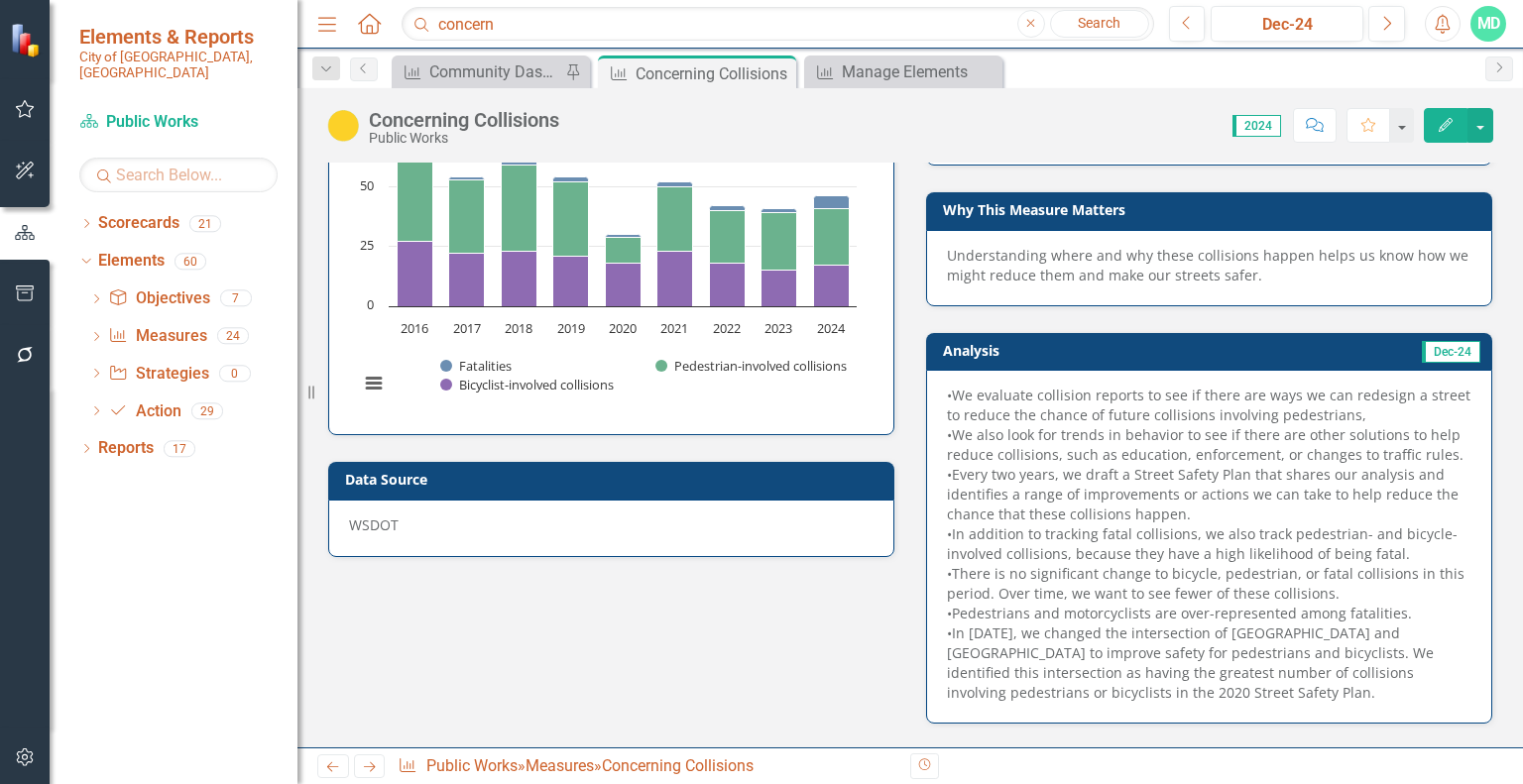 click on "•We evaluate collision reports to see if there are ways we can redesign a street to reduce the chance of future collisions involving pedestrians," at bounding box center [1209, 405] 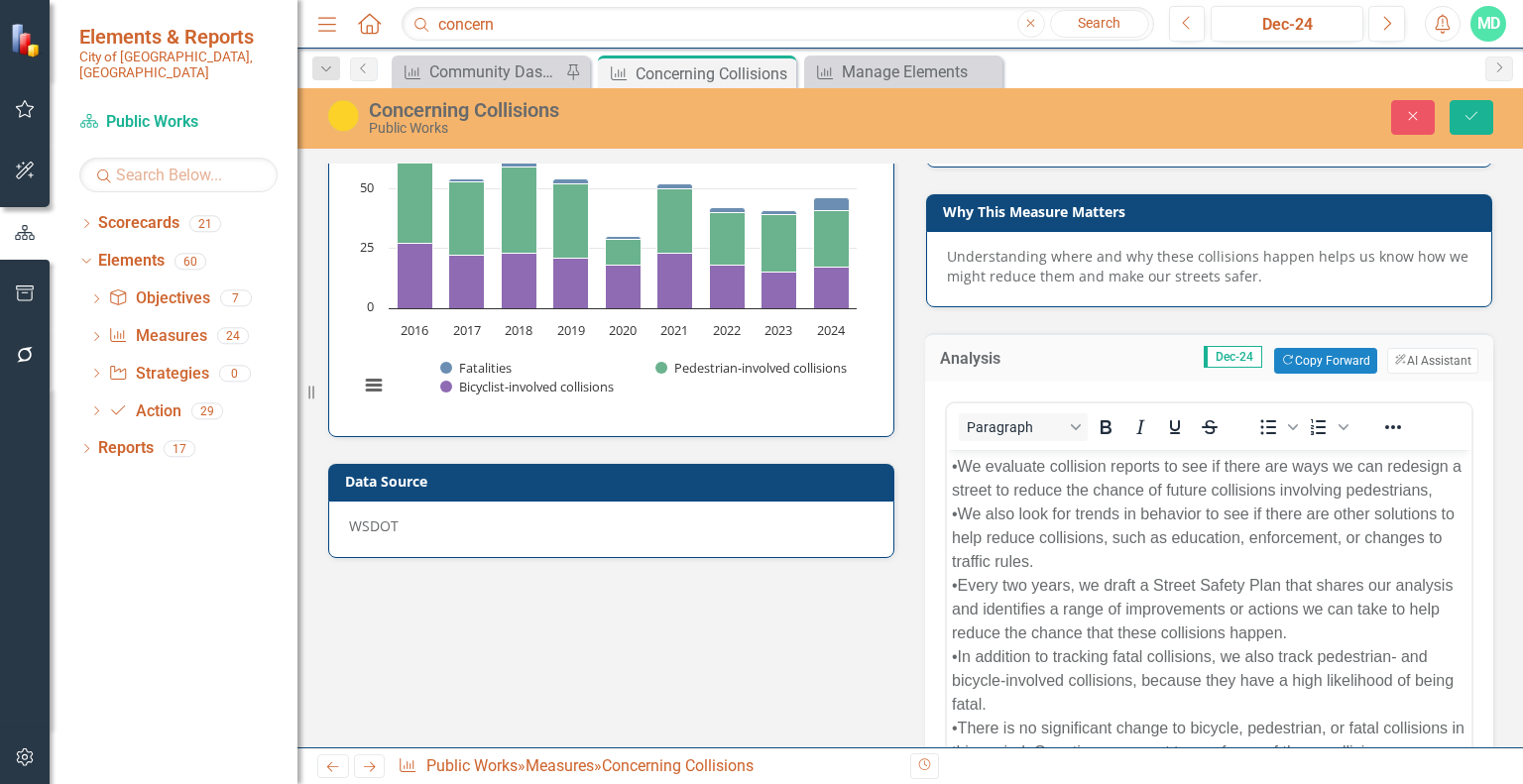 scroll, scrollTop: 0, scrollLeft: 0, axis: both 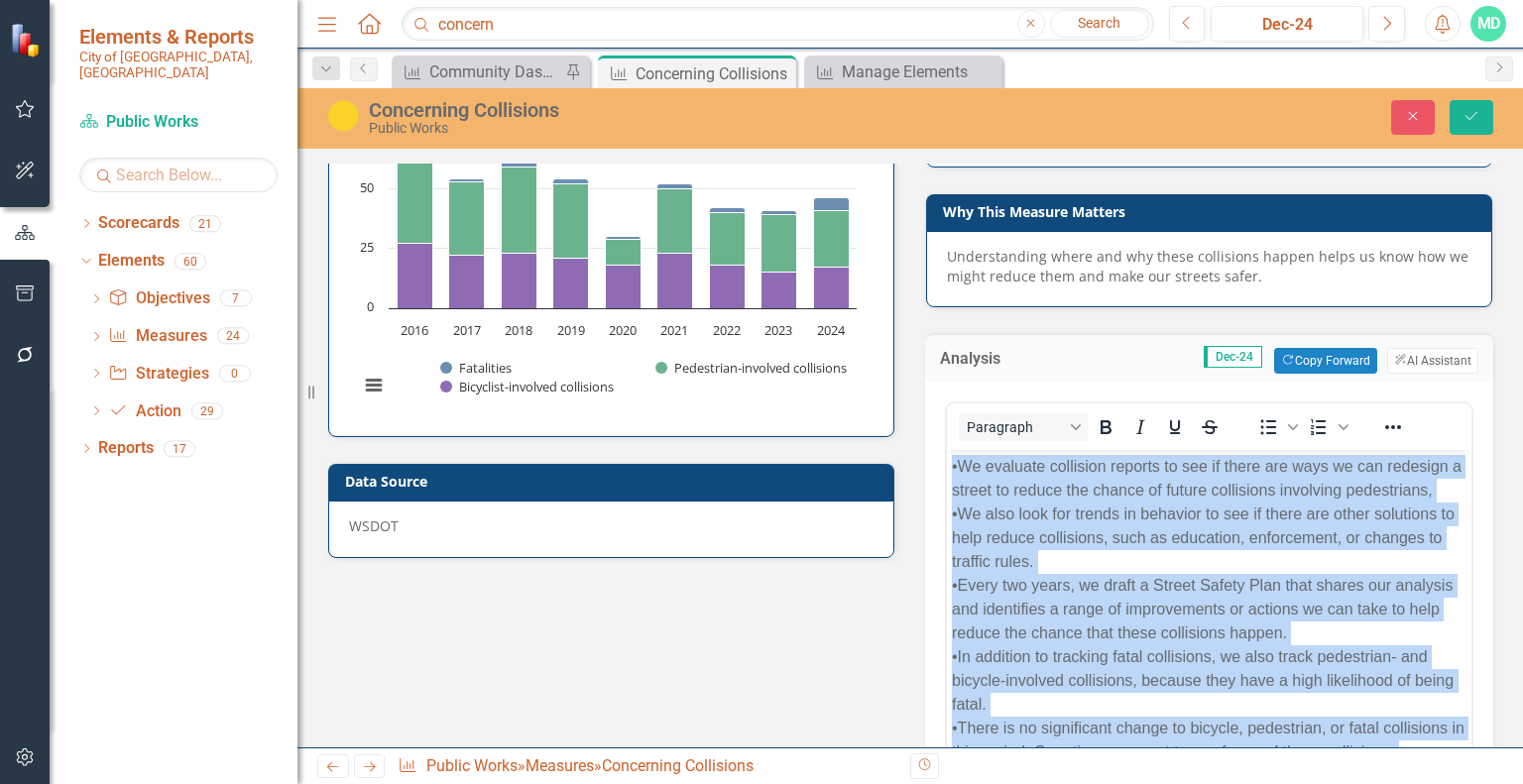 copy on "•We evaluate collision reports to see if there are ways we can redesign a street to reduce the chance of future collisions involving pedestrians, •We also look for trends in behavior to see if there are other solutions to help reduce collisions, such as education, enforcement, or changes to traffic rules. •Every two years, we draft a Street Safety Plan that shares our analysis and identifies a range of improvements or actions we can take to help reduce the chance that these collisions happen. •In addition to tracking fatal collisions, we also track pedestrian- and bicycle-involved collisions, because they have a high likelihood of being fatal. •There is no significant change to bicycle, pedestrian, or fatal collisions in this period. Over time, we want to see fewer of these collisions. •Pedestrians and motorcyclists are over-represented among fatalities." 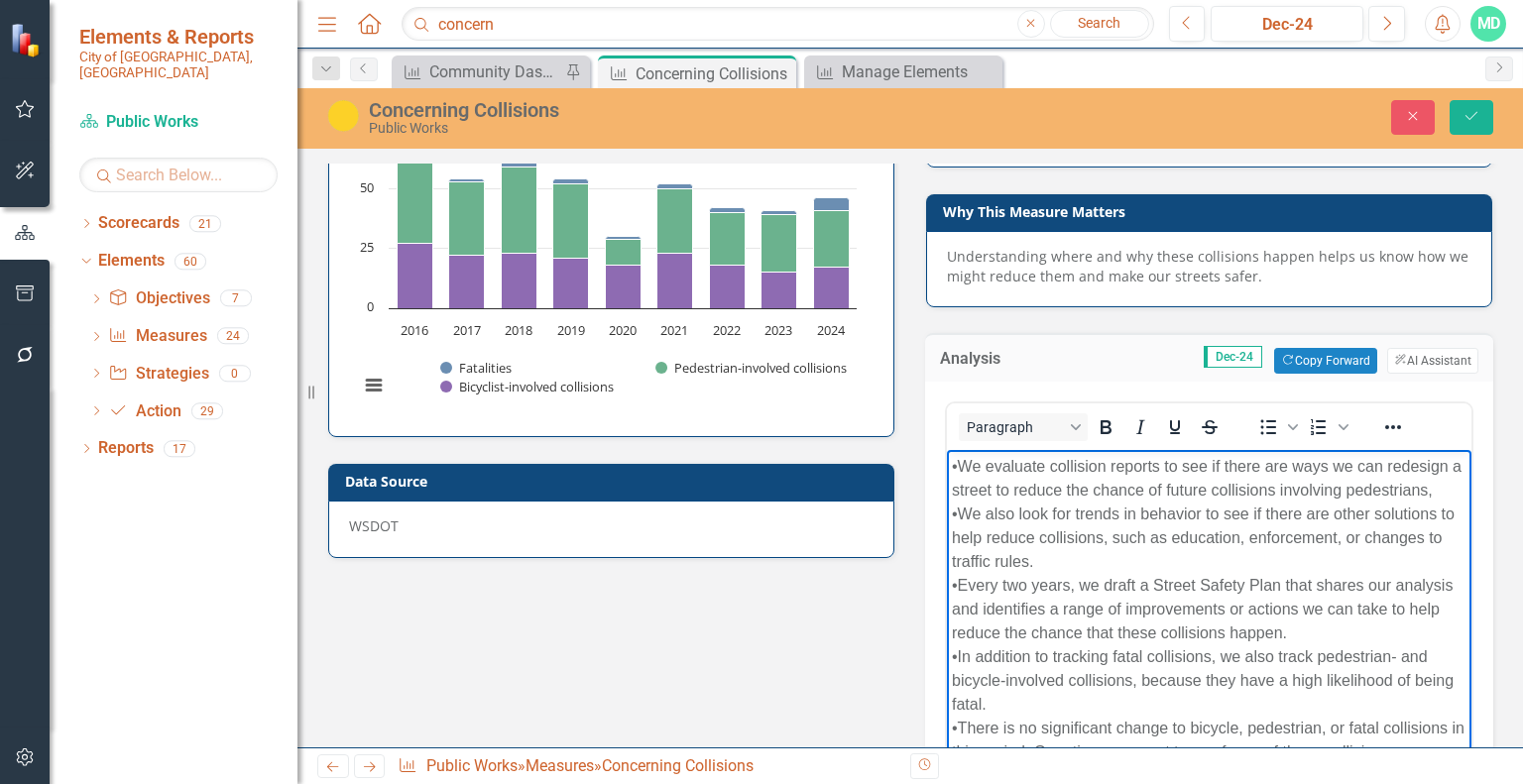 click on "•We also look for trends in behavior to see if there are other solutions to help reduce collisions, such as education, enforcement, or changes to traffic rules." at bounding box center (1209, 538) 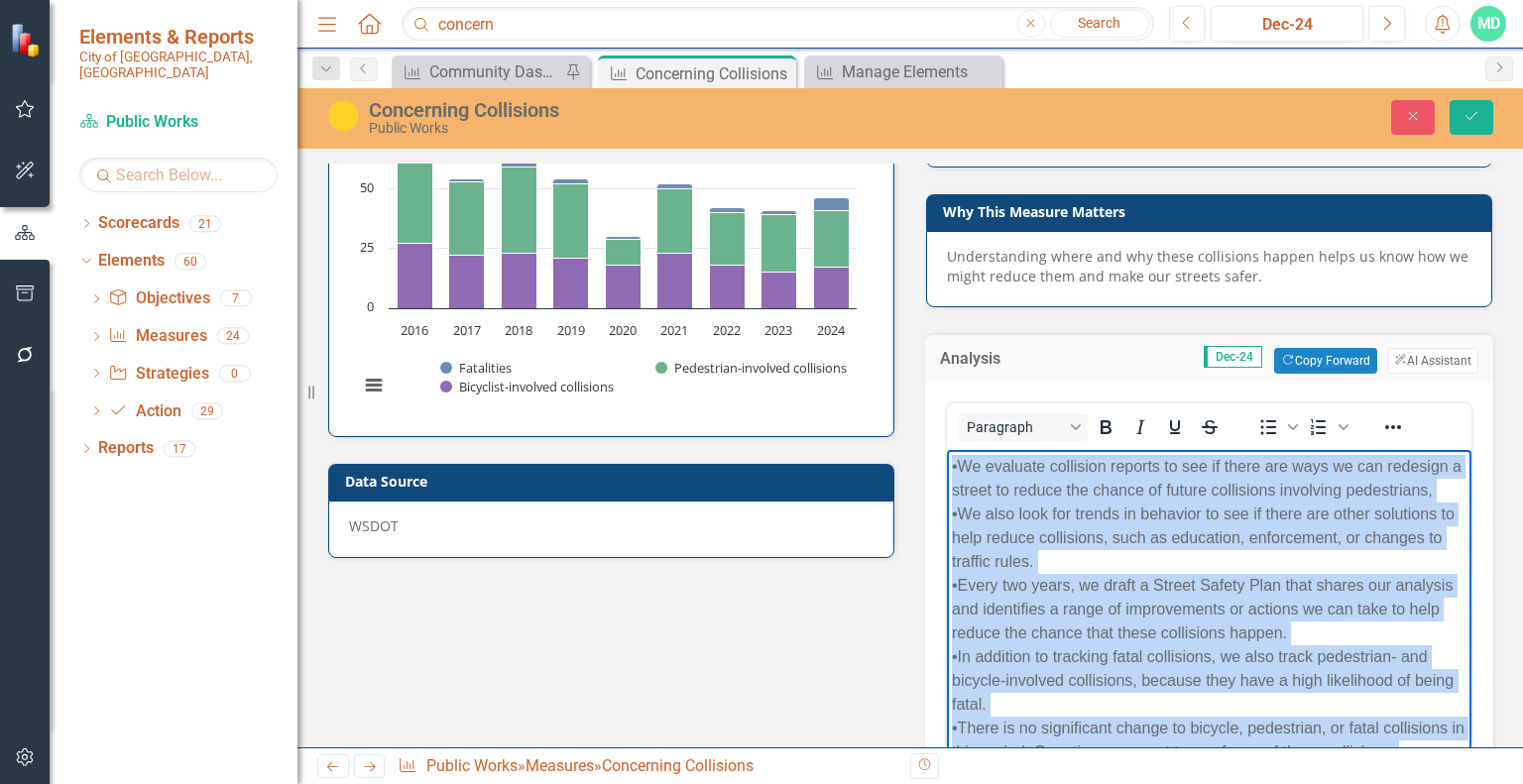 copy on "•We evaluate collision reports to see if there are ways we can redesign a street to reduce the chance of future collisions involving pedestrians, •We also look for trends in behavior to see if there are other solutions to help reduce collisions, such as education, enforcement, or changes to traffic rules. •Every two years, we draft a Street Safety Plan that shares our analysis and identifies a range of improvements or actions we can take to help reduce the chance that these collisions happen. •In addition to tracking fatal collisions, we also track pedestrian- and bicycle-involved collisions, because they have a high likelihood of being fatal. •There is no significant change to bicycle, pedestrian, or fatal collisions in this period. Over time, we want to see fewer of these collisions. •Pedestrians and motorcyclists are over-represented among fatalities." 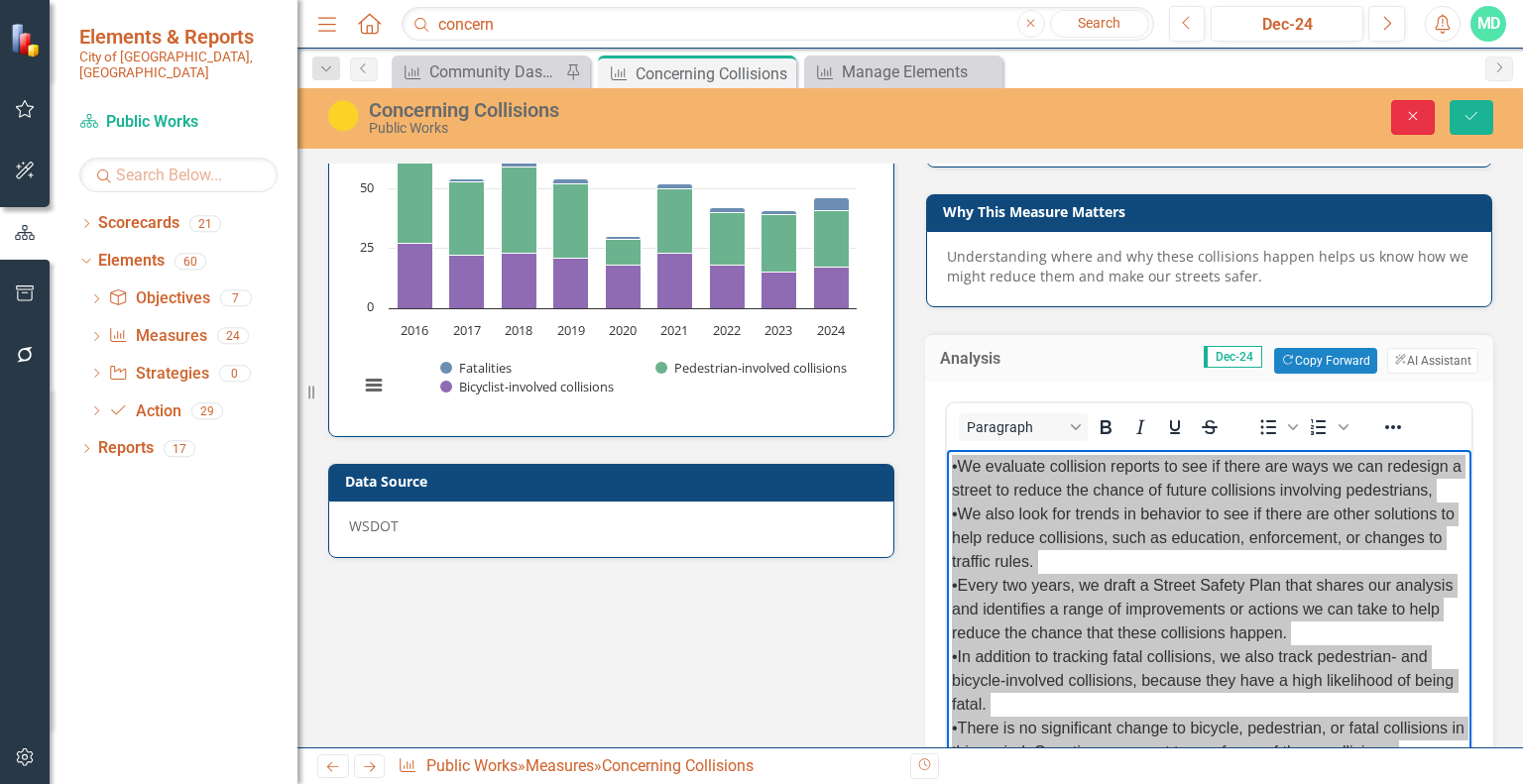 drag, startPoint x: 1414, startPoint y: 108, endPoint x: 1212, endPoint y: 341, distance: 308.37153 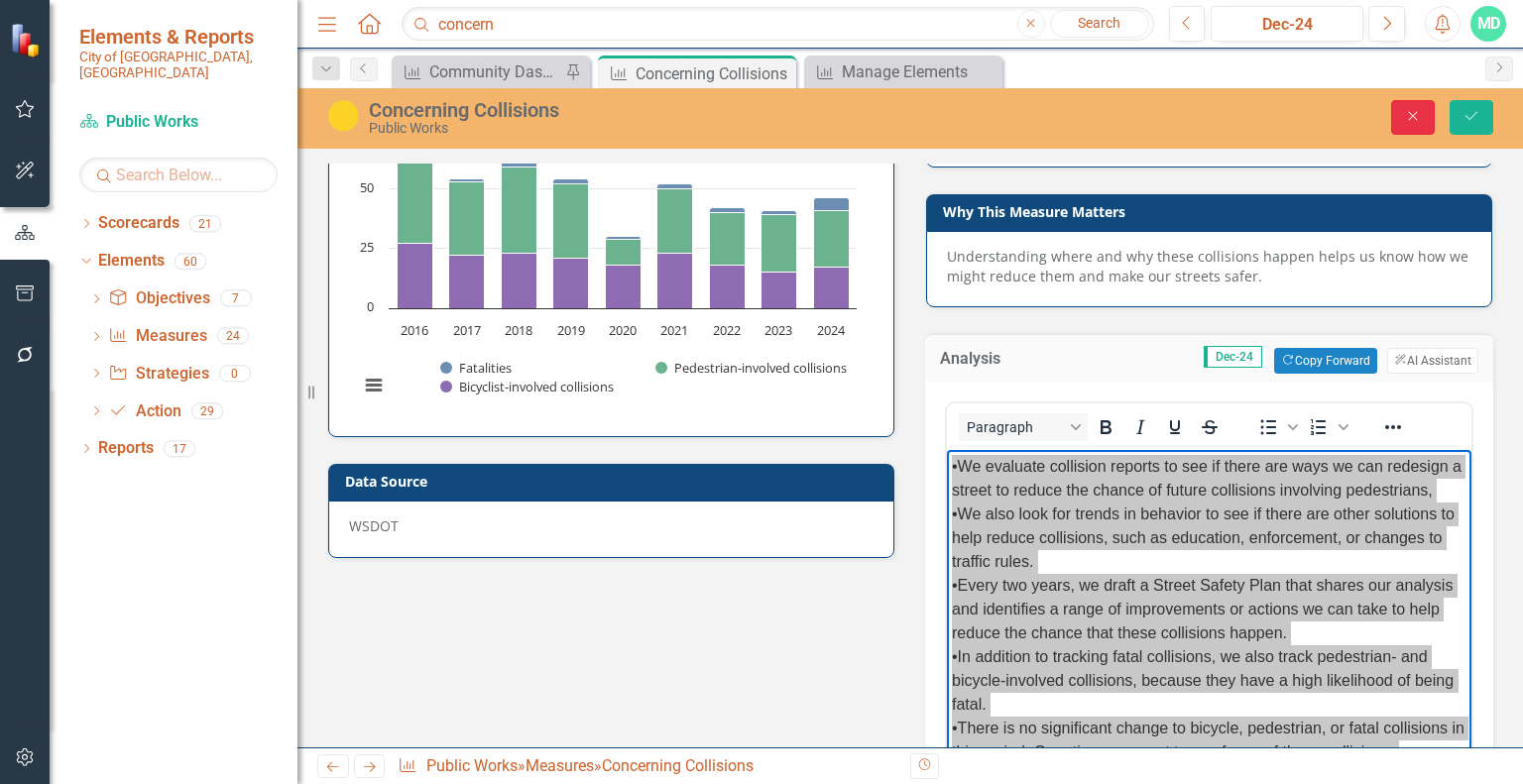 click on "Close" at bounding box center (1413, 117) 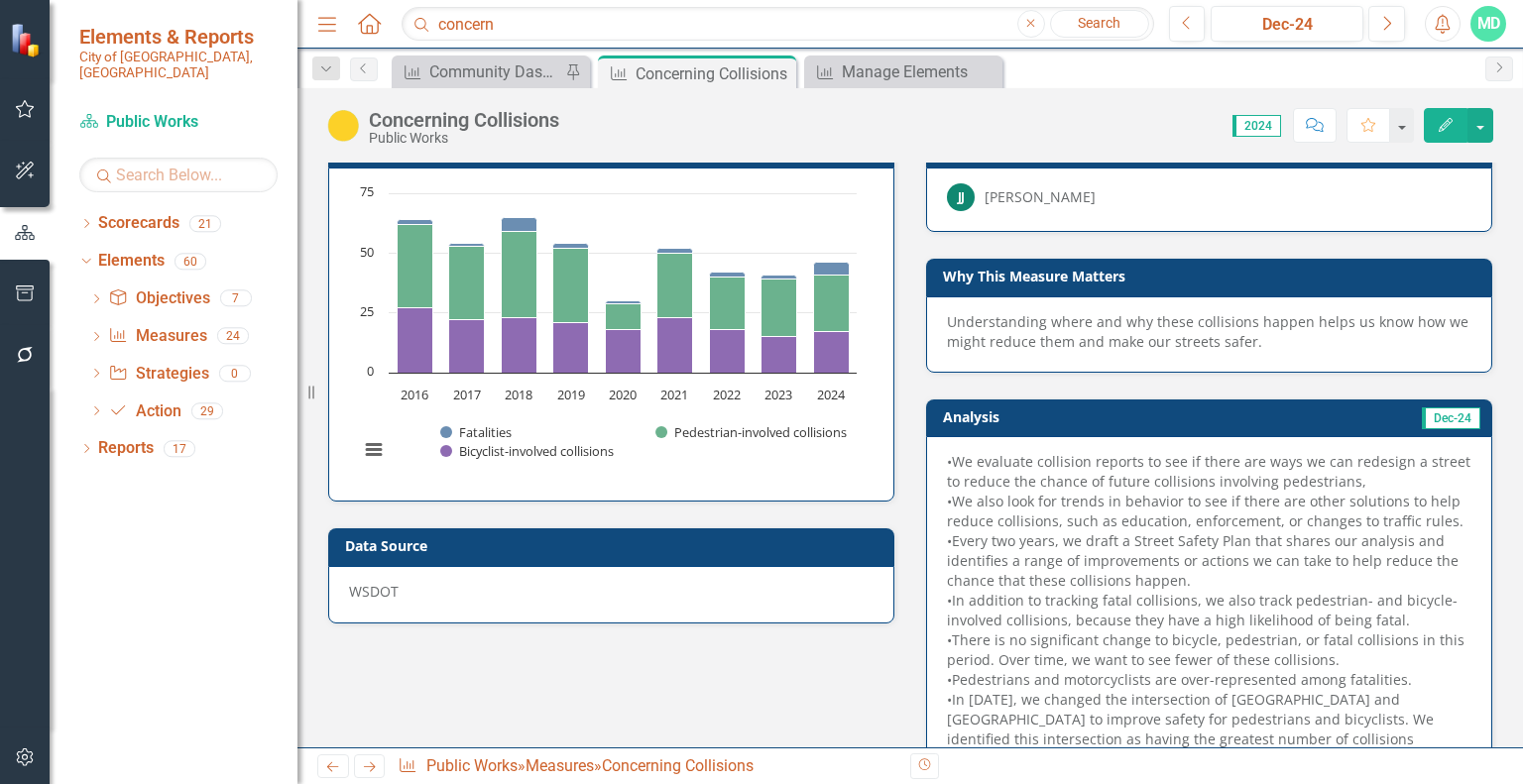 scroll, scrollTop: 0, scrollLeft: 0, axis: both 